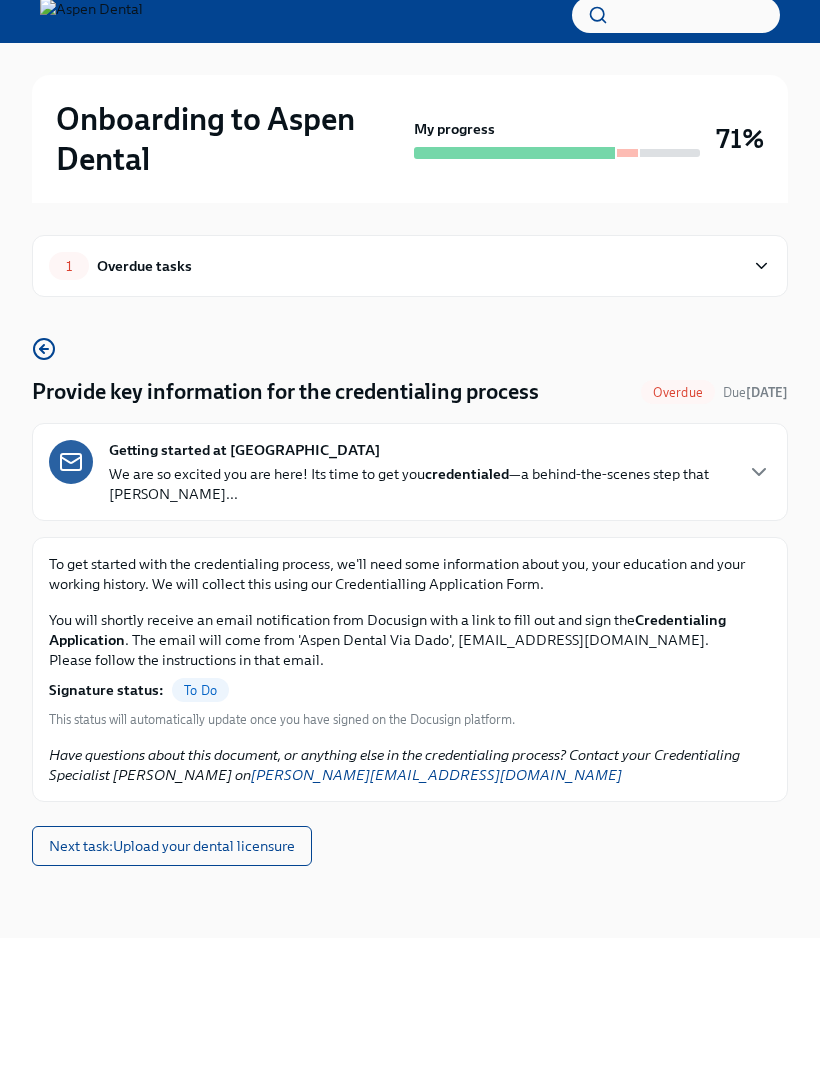 scroll, scrollTop: 0, scrollLeft: 0, axis: both 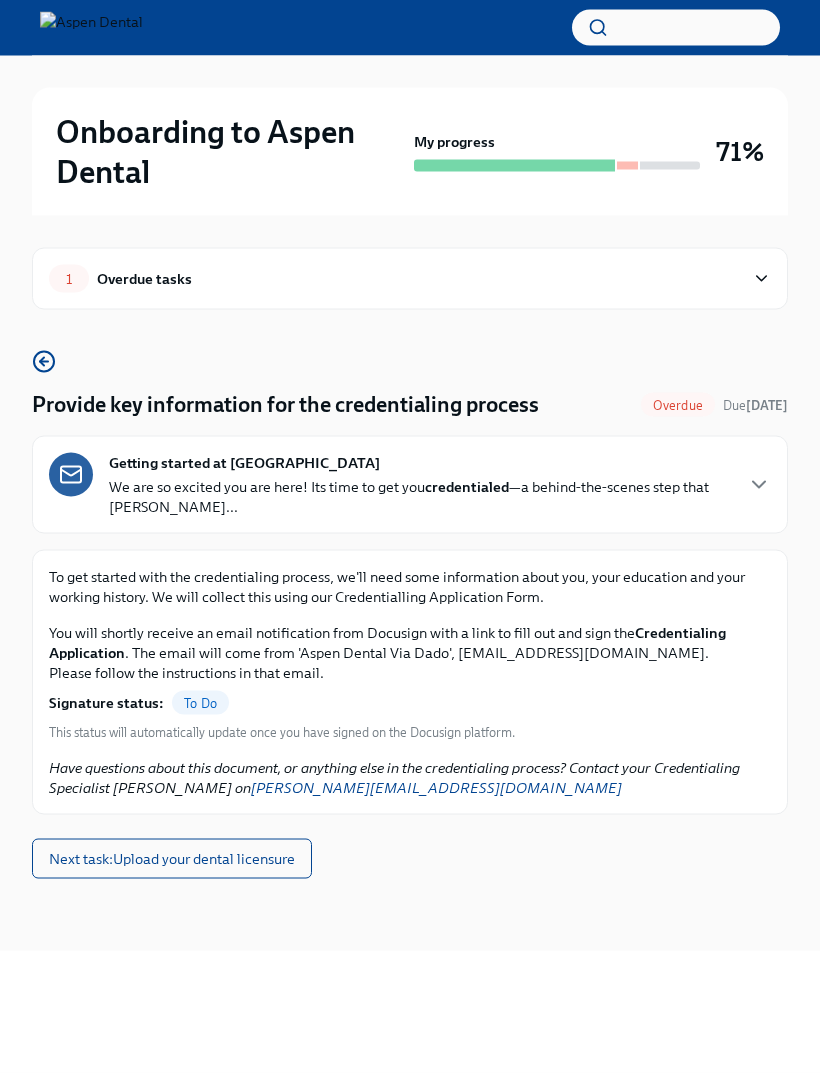 click on "1 Overdue tasks" at bounding box center (396, 279) 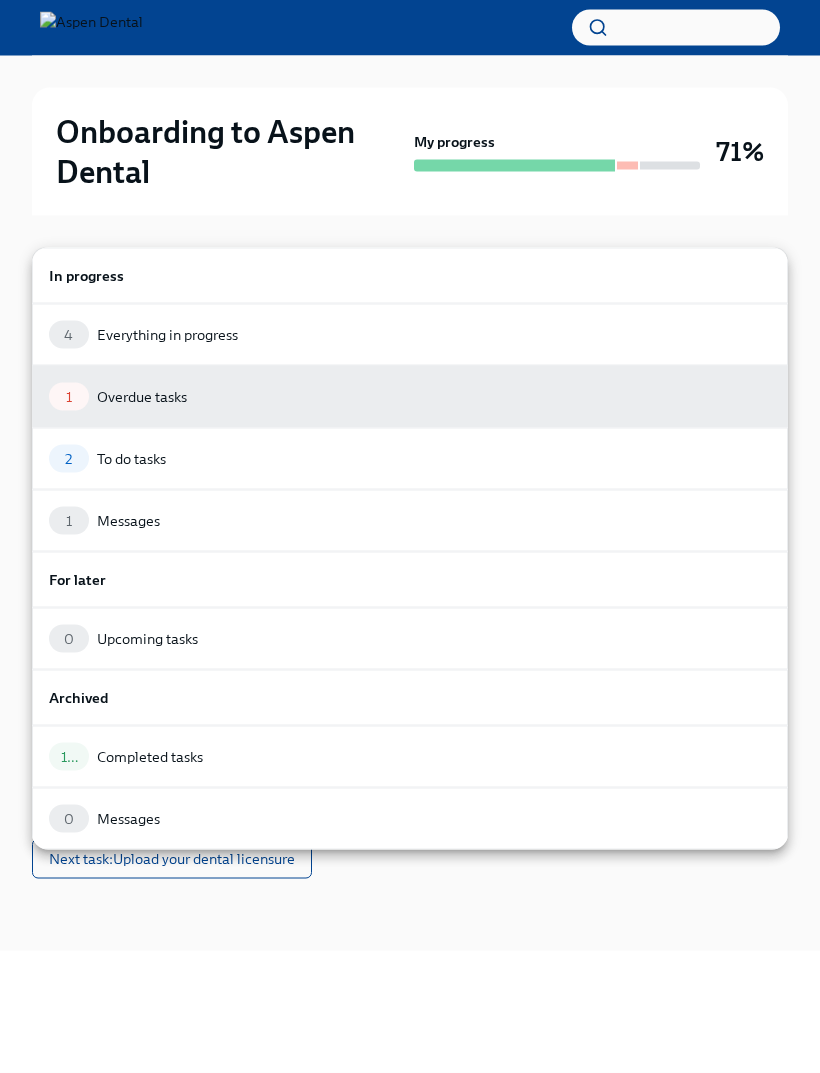 scroll, scrollTop: 0, scrollLeft: 0, axis: both 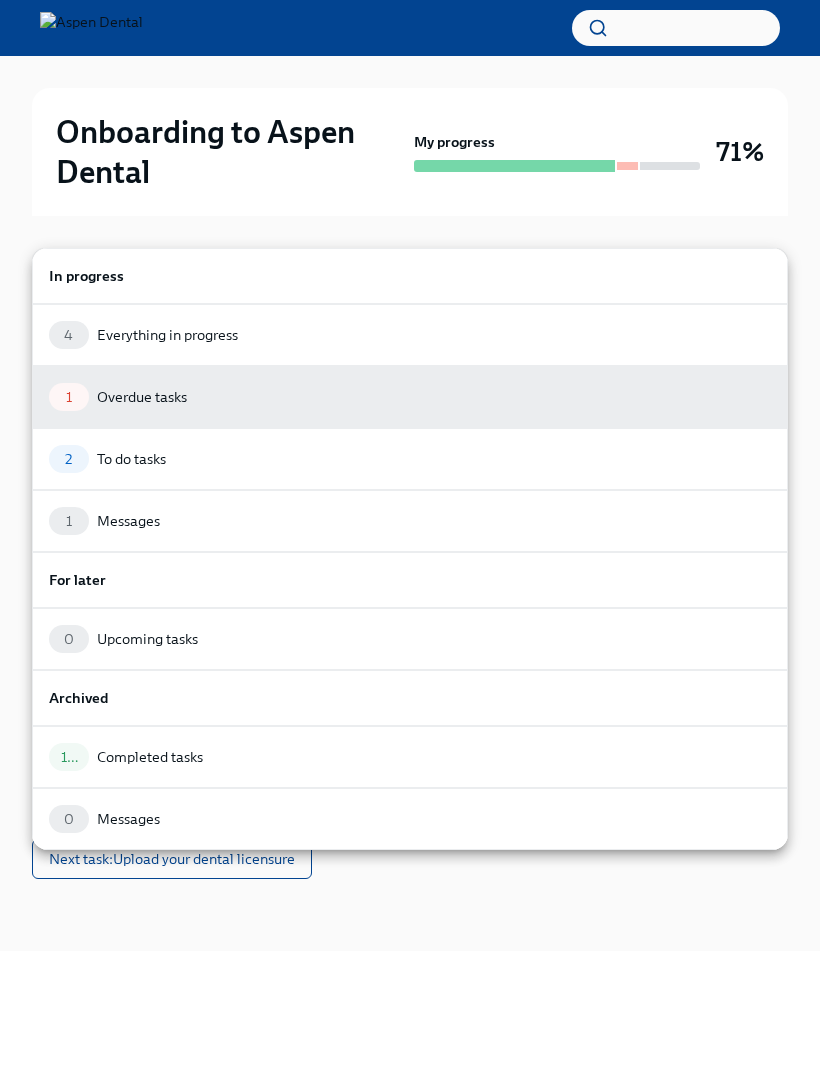 click on "4 Everything in progress" at bounding box center [410, 335] 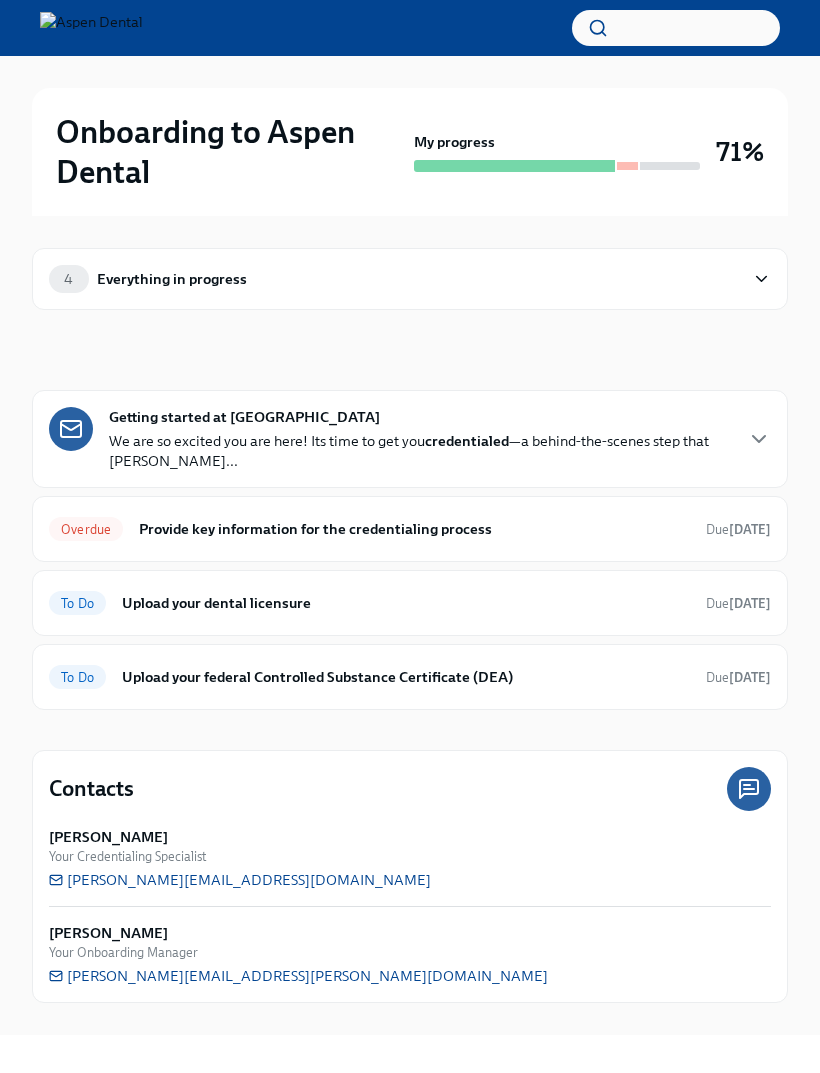 scroll, scrollTop: 0, scrollLeft: 0, axis: both 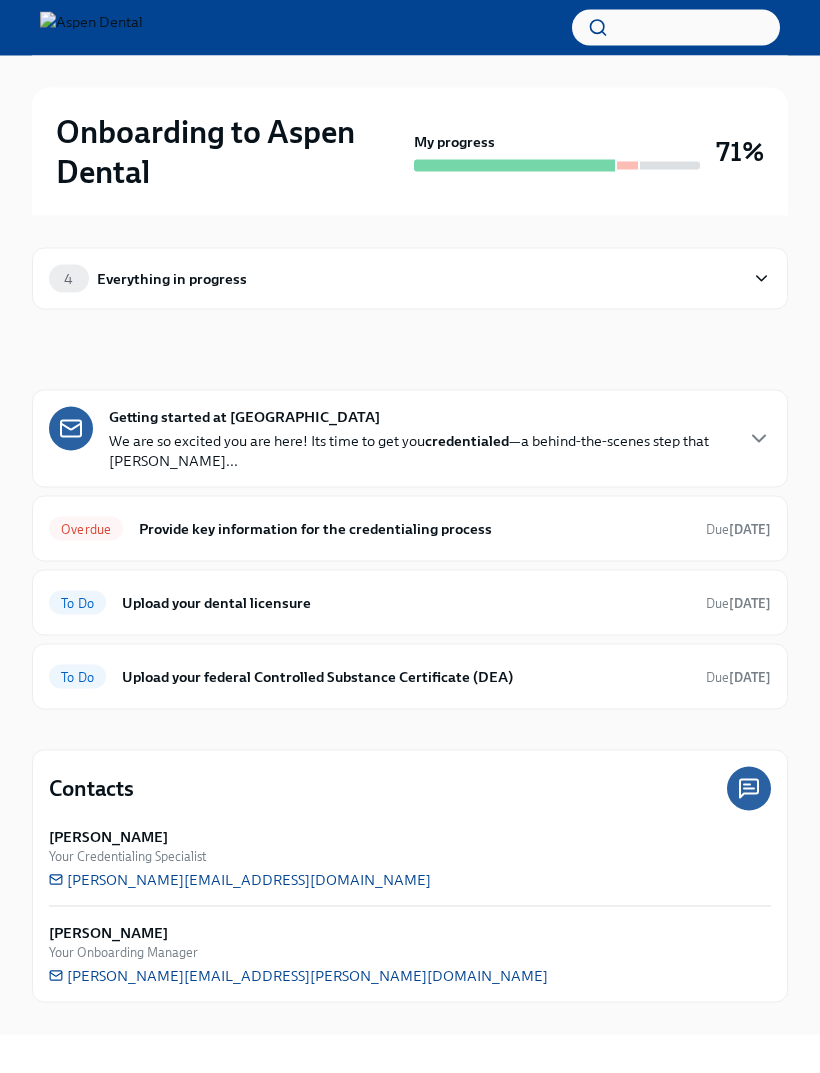 click on "[DATE]" at bounding box center (750, 603) 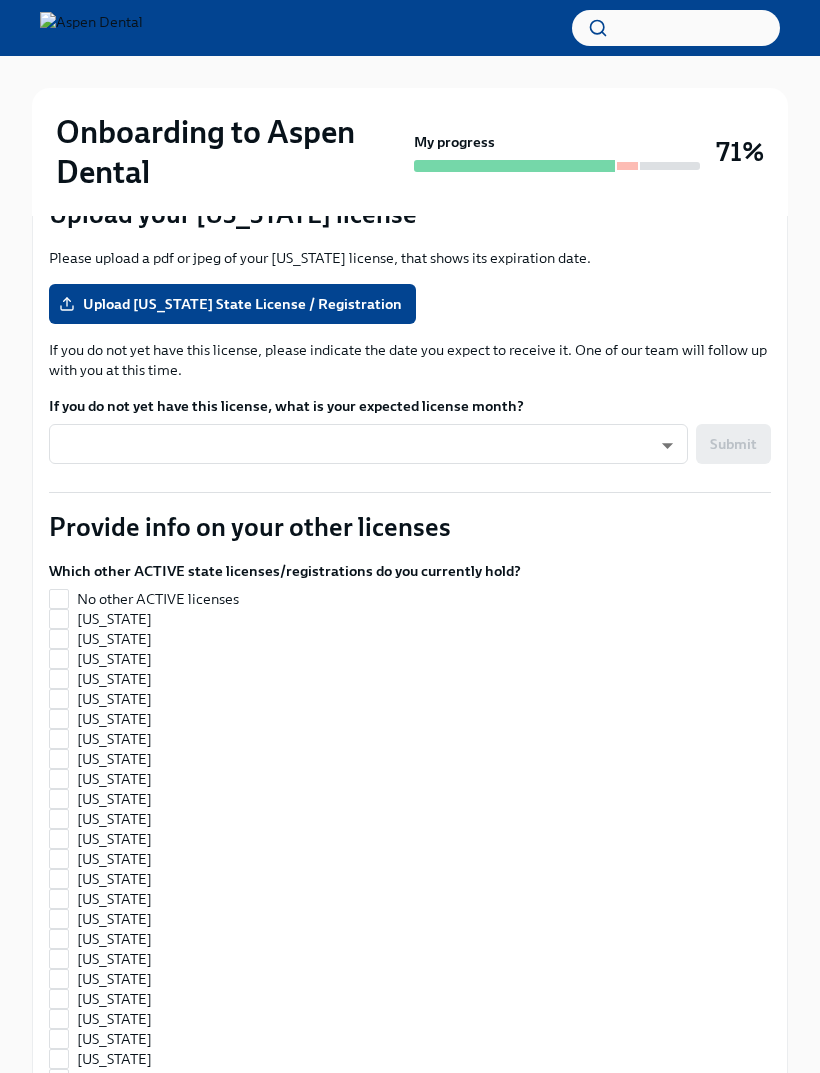 scroll, scrollTop: 372, scrollLeft: 0, axis: vertical 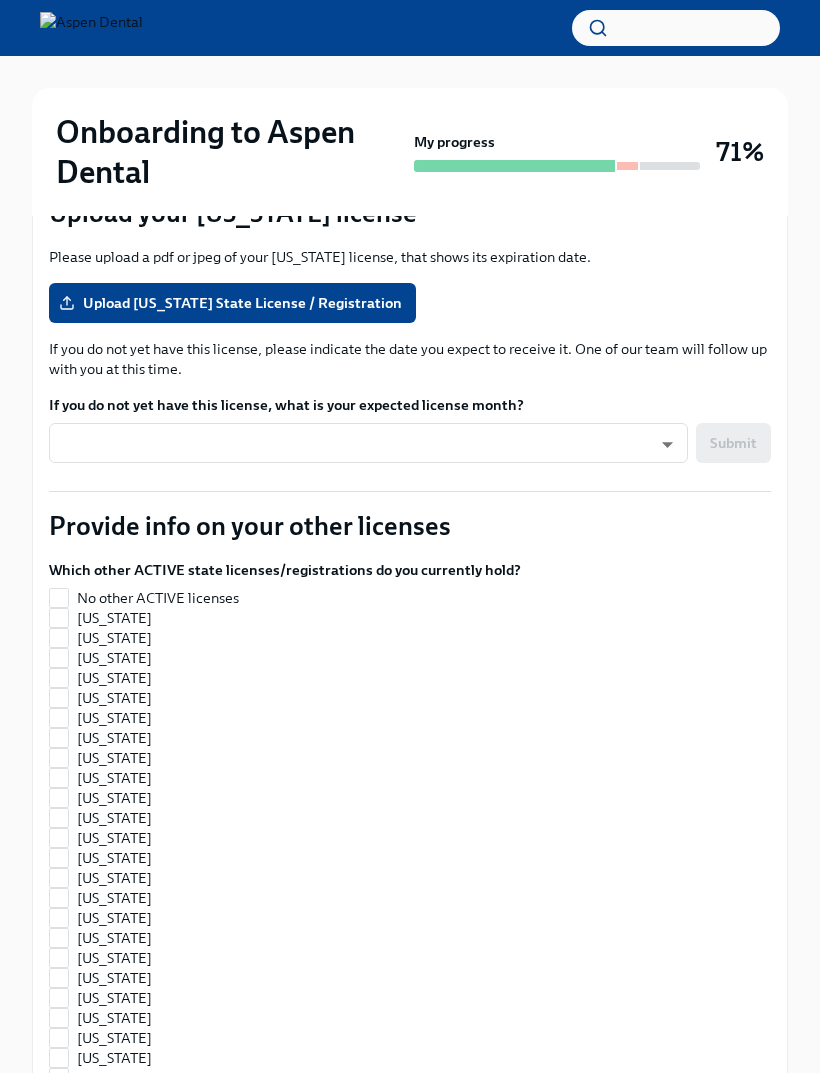 click on "Upload Massachusetts State License / Registration" at bounding box center [232, 303] 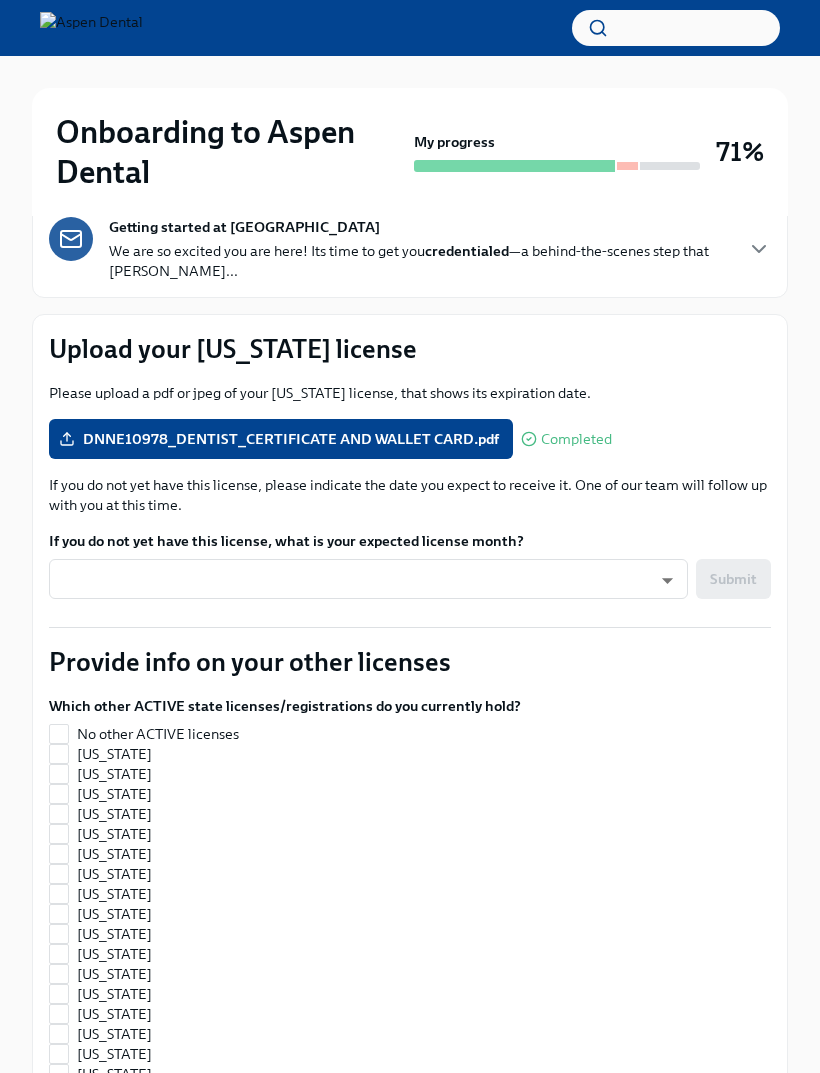 scroll, scrollTop: 234, scrollLeft: 0, axis: vertical 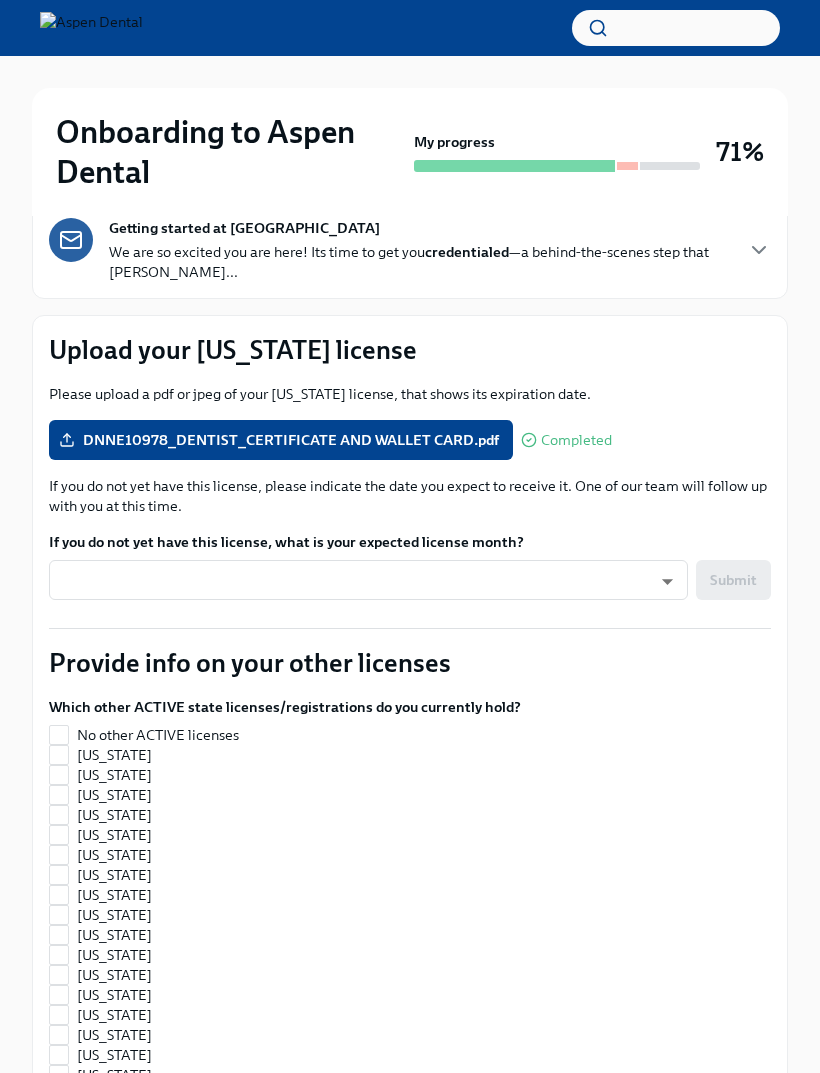 click on "Onboarding to Aspen Dental My progress 71% 2 To do tasks Upload your dental licensure To Do Due  in 9 days Getting started at Aspen Dental We are so excited you are here! Its time to get you  credentialed —a behind-the-scenes step that confi... Upload your Massachusetts license Please upload a pdf or jpeg of your Massachusetts license, that shows its expiration date. DNNE10978_DENTIST_CERTIFICATE AND WALLET CARD.pdf Completed If you do not yet have this license, please indicate the date you expect to receive it. One of our team will follow up with you at this time. If you do not yet have this license, what is your expected license month? ​ ​ Submit Provide info on your other licenses Which other ACTIVE state licenses/registrations do you currently hold? No other ACTIVE licenses Alabama Alaska Arizona Arkansas California Colorado Connecticut Delaware District of Columbia Florida Georgia Hawaii Idaho Illinois Indiana Iowa Kansas Kentucky Louisiana Maine Maryland Massachusetts Michigan Missouri" at bounding box center [410, 1609] 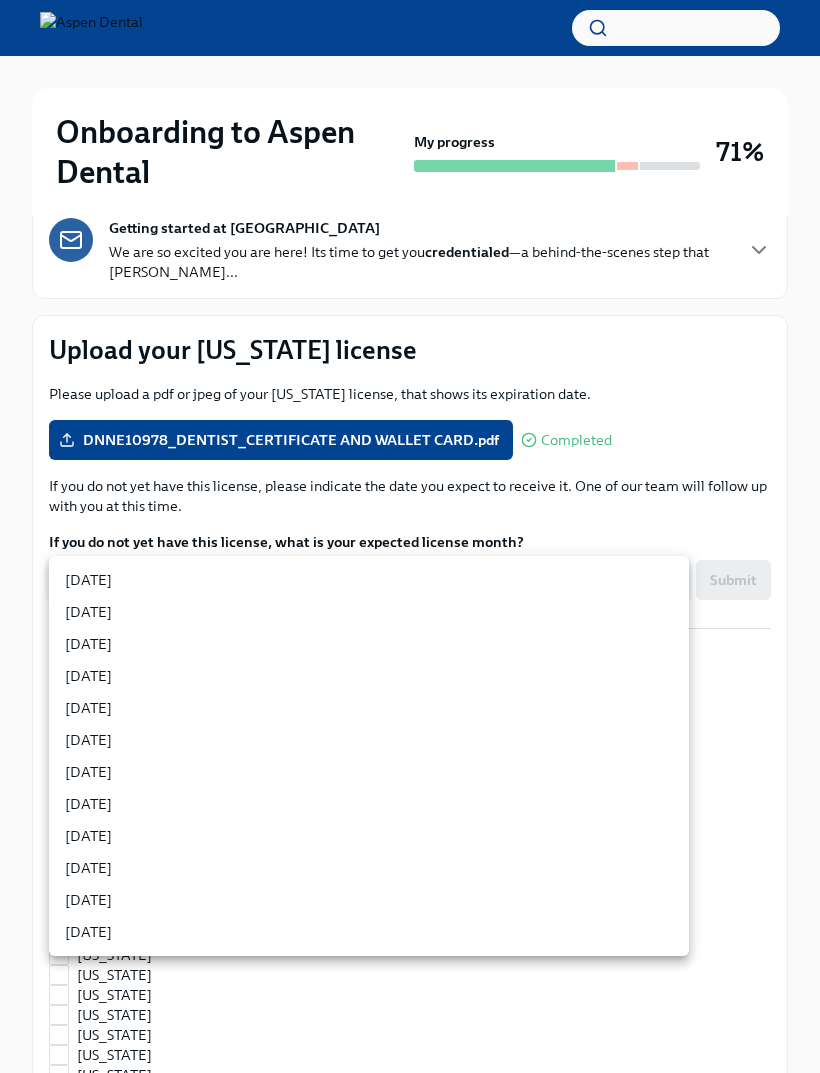 click at bounding box center (410, 536) 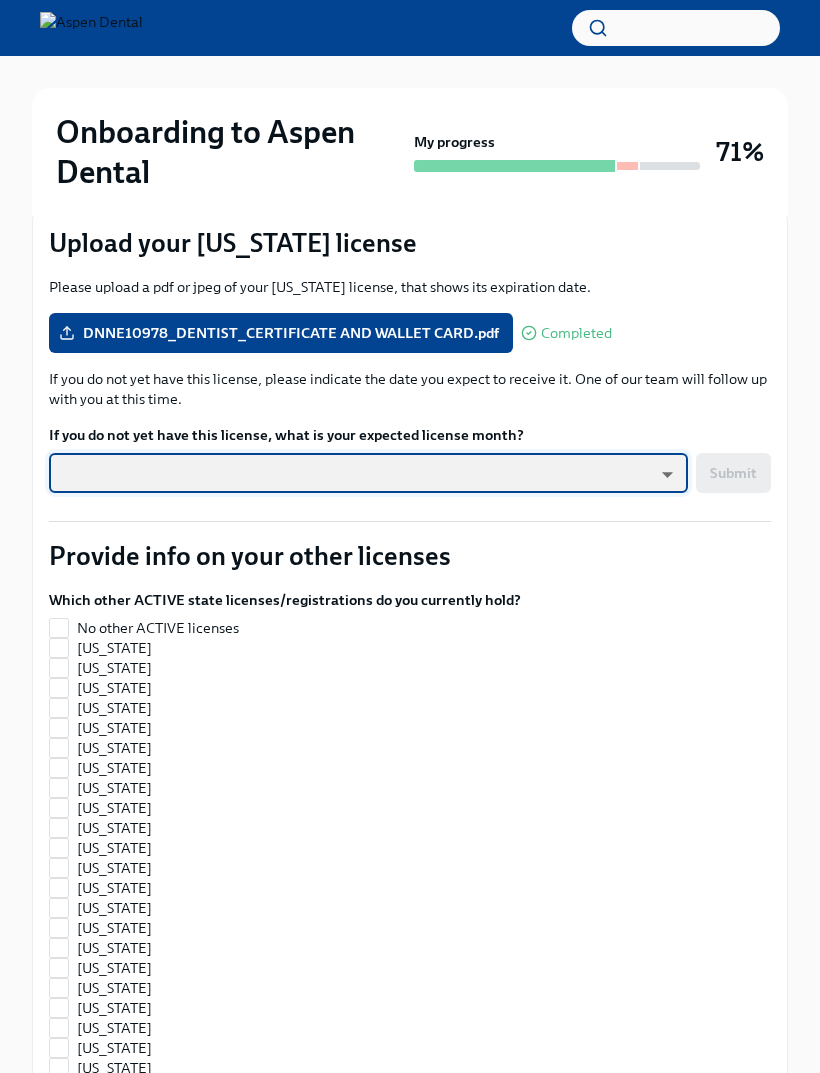 scroll, scrollTop: 349, scrollLeft: 0, axis: vertical 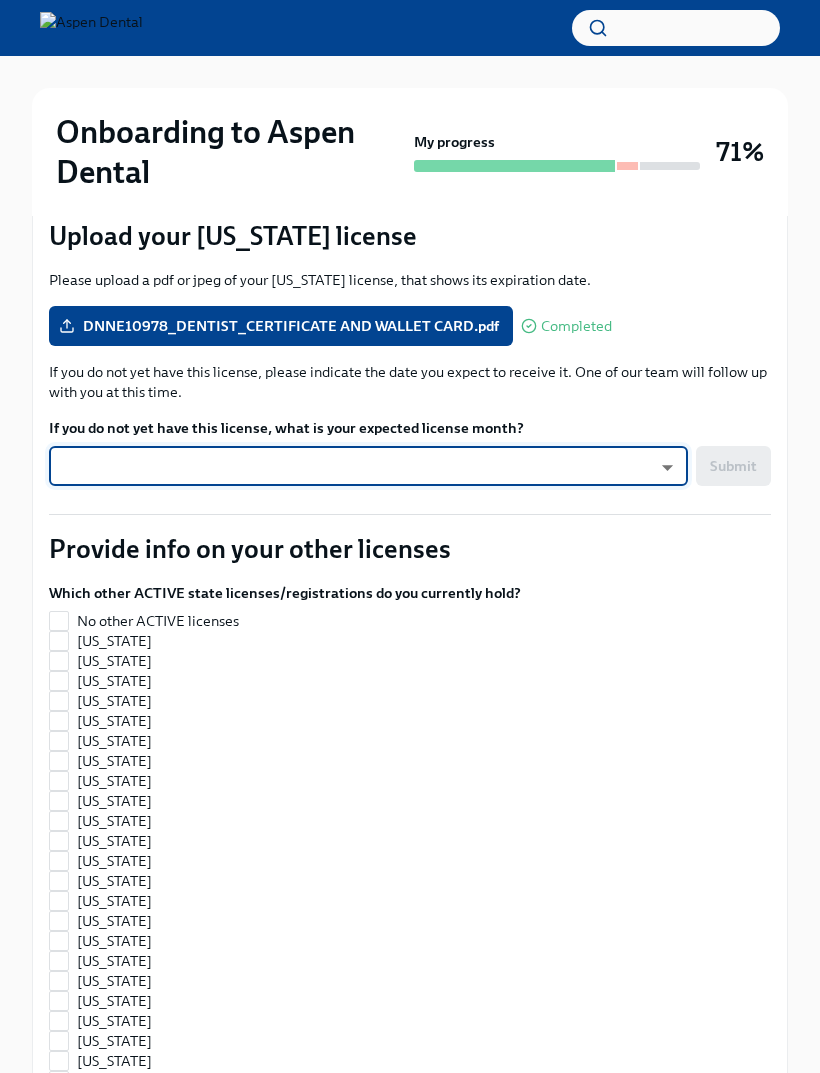 click on "Which other ACTIVE state licenses/registrations do you currently hold? No other ACTIVE licenses Alabama Alaska Arizona Arkansas California Colorado Connecticut Delaware District of Columbia Florida Georgia Hawaii Idaho Illinois Indiana Iowa Kansas Kentucky Louisiana Maine Maryland Massachusetts Michigan Minnesota Mississippi Missouri Montana Nebraska Nevada New Hampshire New Jersey New Mexico New York North Carolina North Dakota Ohio Oklahoma Oregon Pennsylvania Rhode Island South Carolina South Dakota Tennessee Texas Utah Vermont Virginia Washington West Virginia Wisconsin Wyoming" at bounding box center (410, 1117) 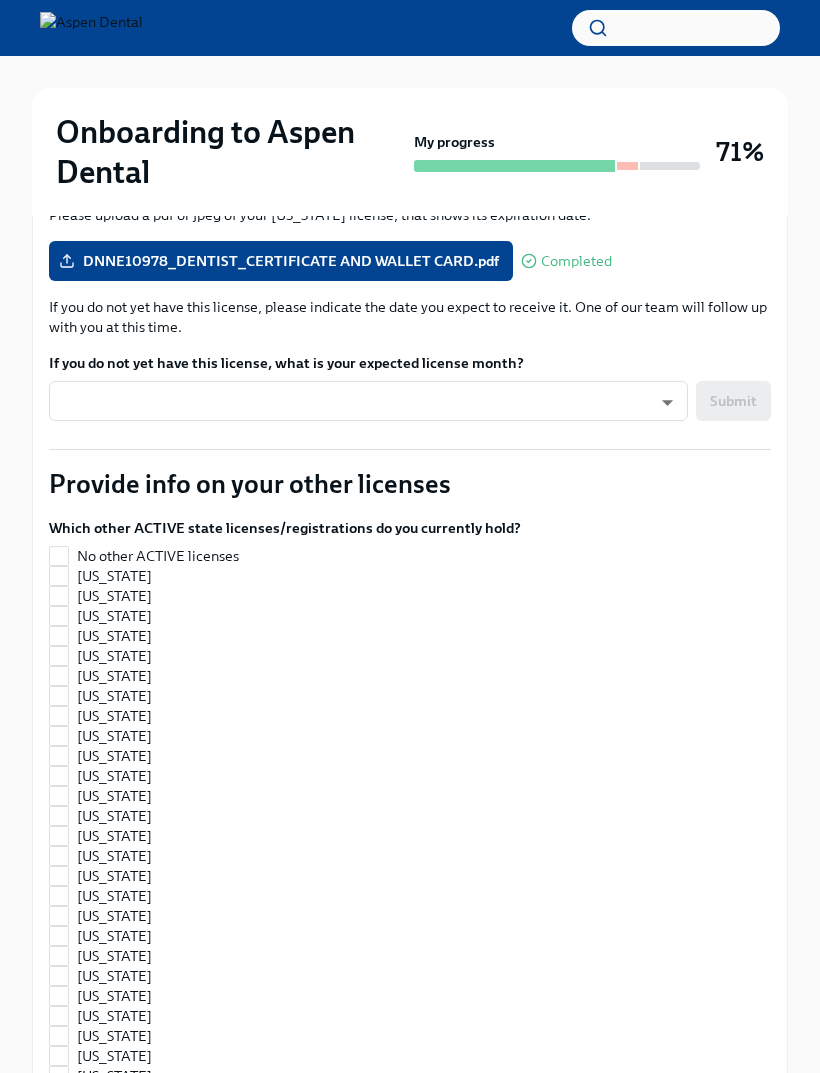 scroll, scrollTop: 0, scrollLeft: 0, axis: both 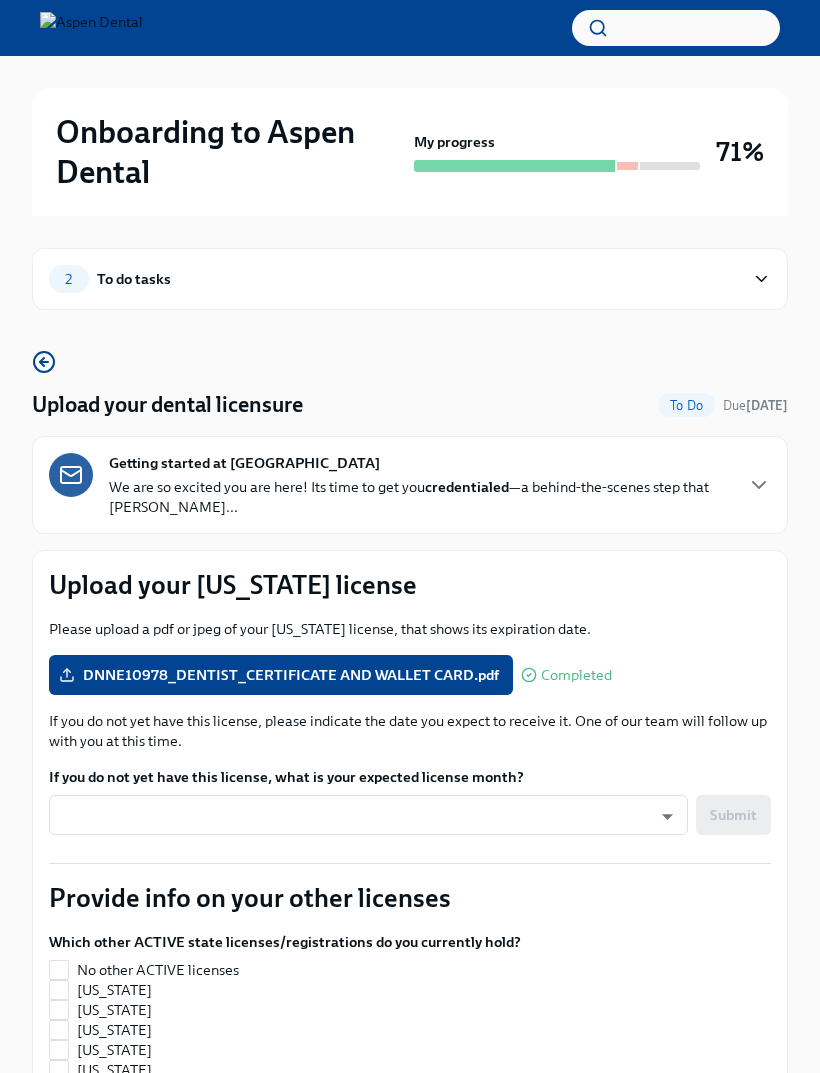 click on "2 To do tasks" at bounding box center (396, 279) 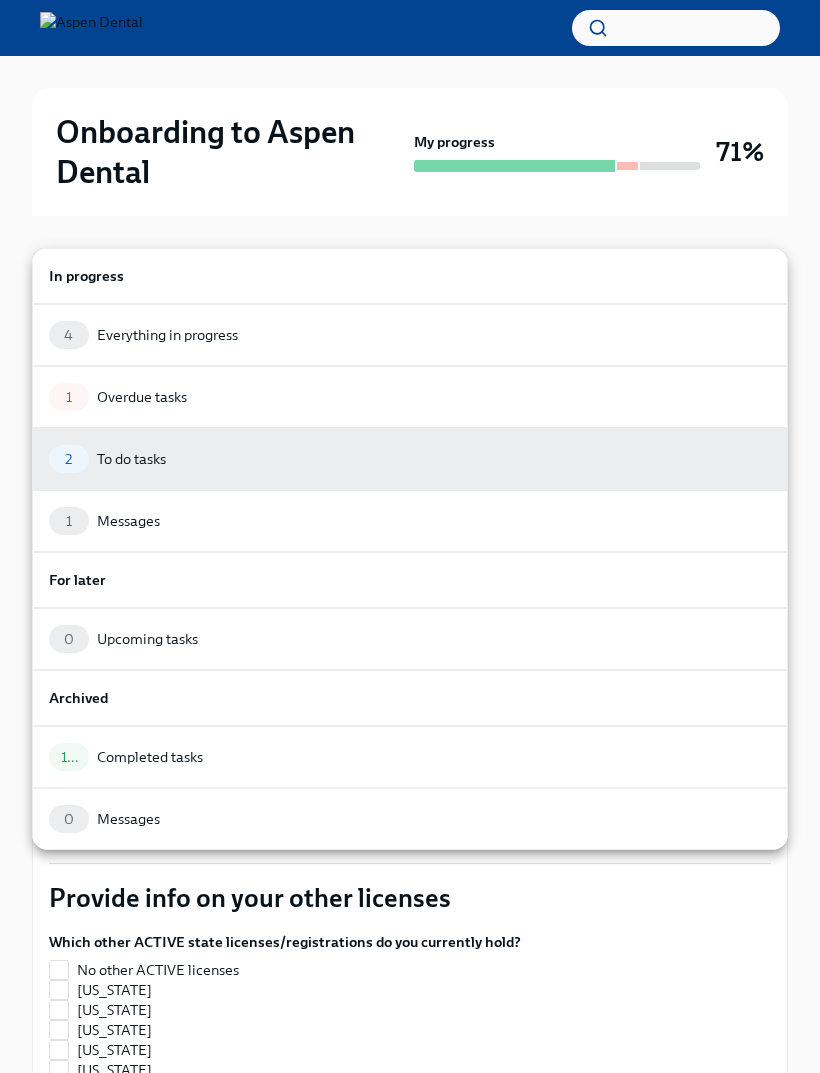 click on "4 Everything in progress" at bounding box center (410, 335) 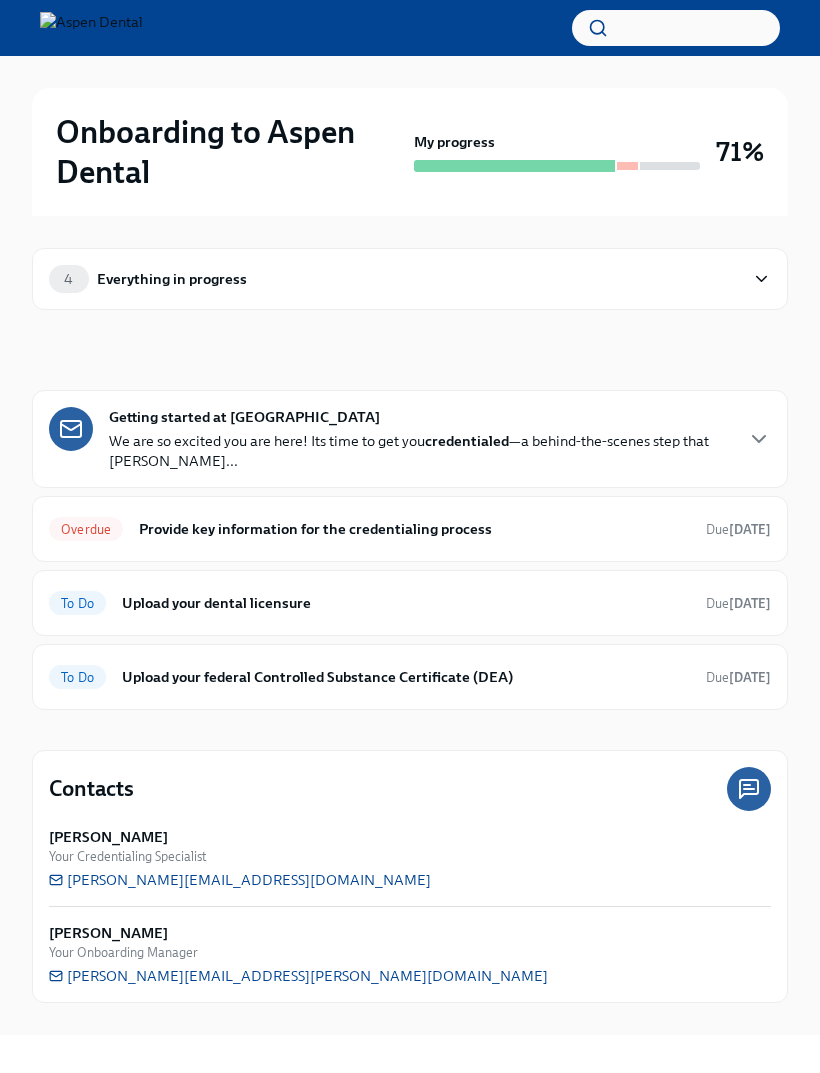 click on "[DATE]" at bounding box center [750, 603] 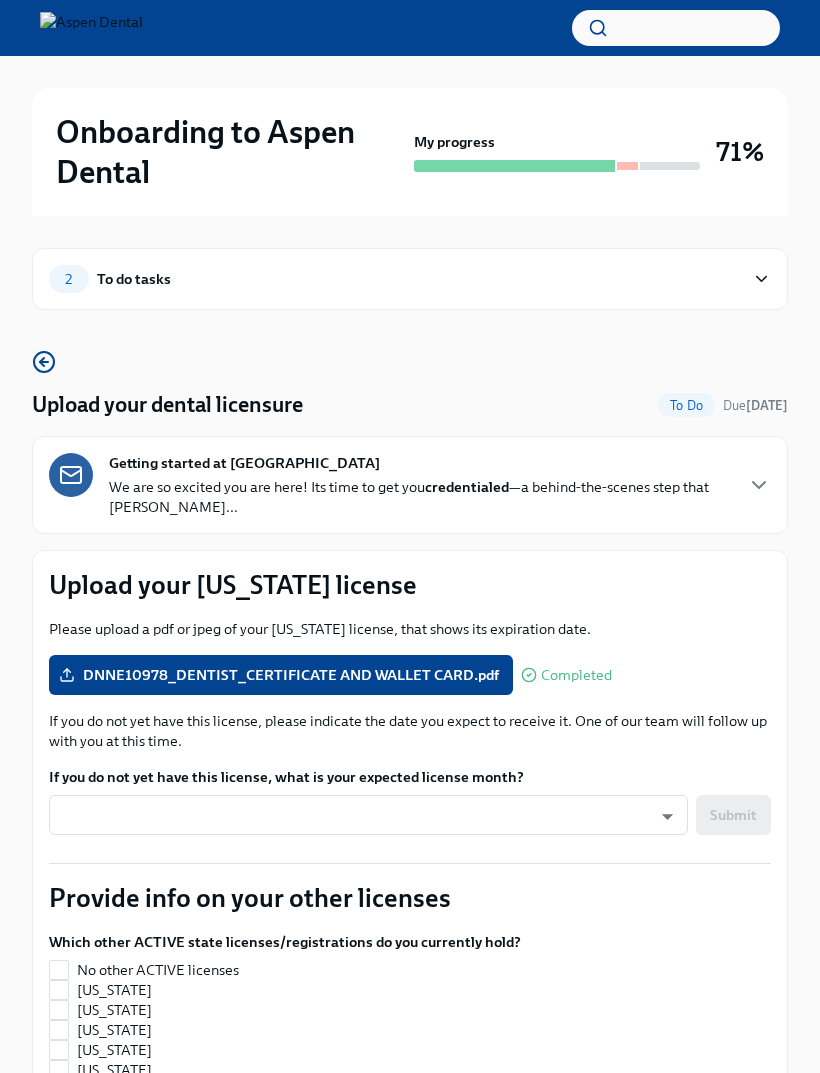 click on "Completed" at bounding box center (576, 675) 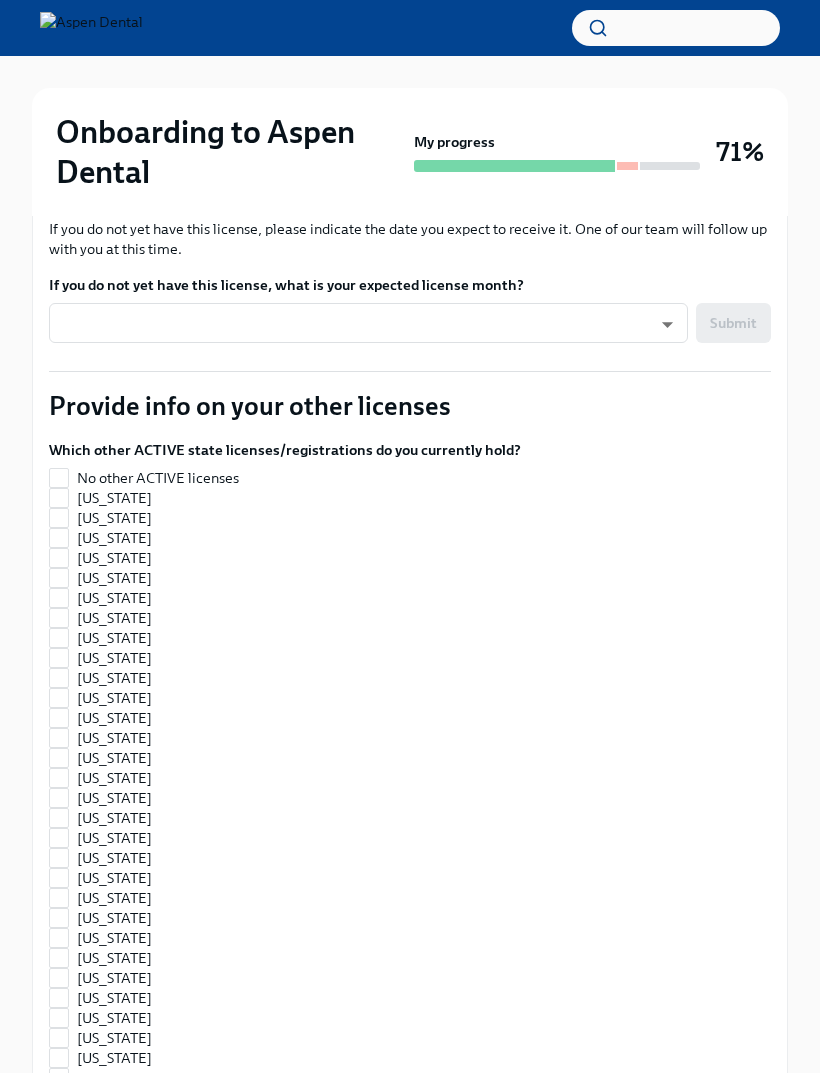 scroll, scrollTop: 491, scrollLeft: 0, axis: vertical 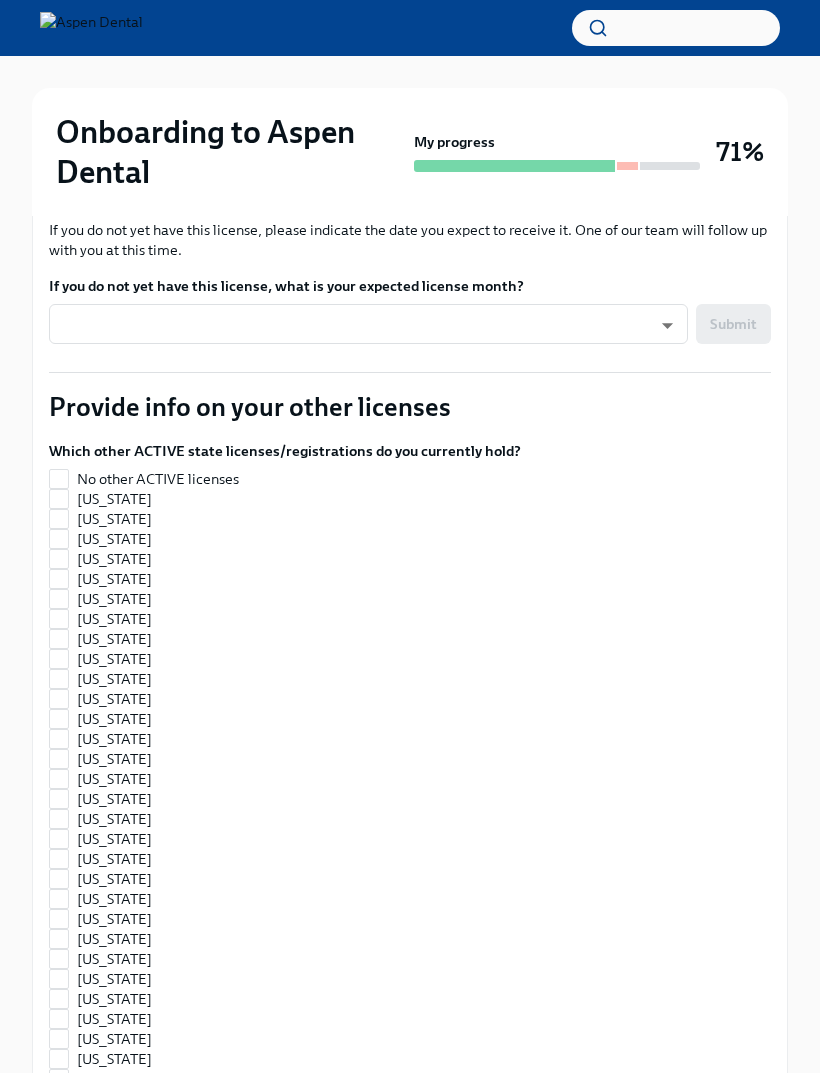click on "No other ACTIVE licenses" at bounding box center (158, 479) 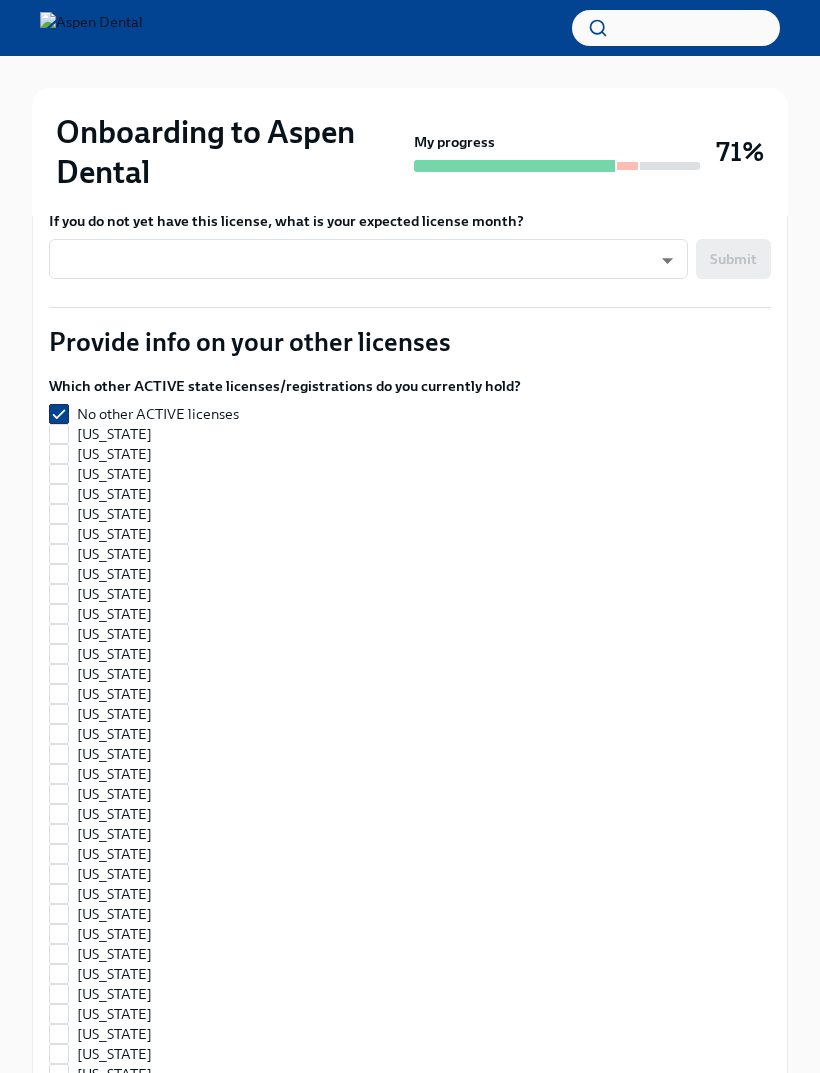 scroll, scrollTop: 558, scrollLeft: 0, axis: vertical 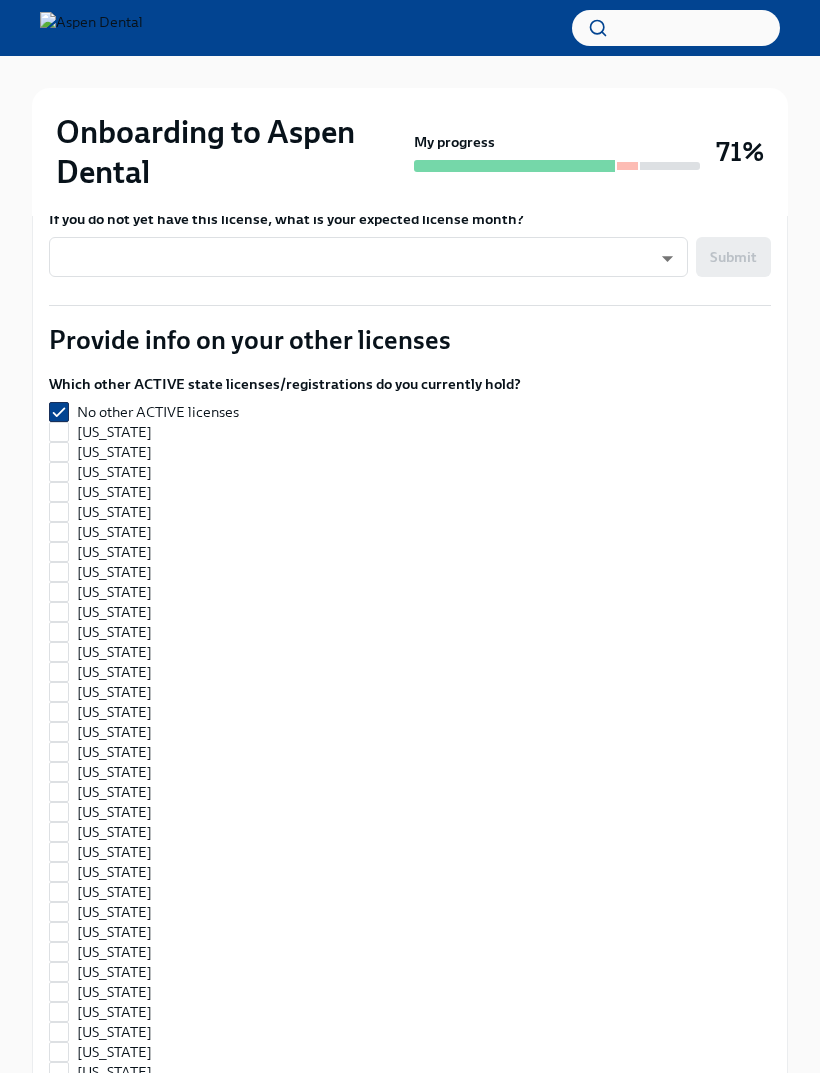 click on "No other ACTIVE licenses" at bounding box center [158, 412] 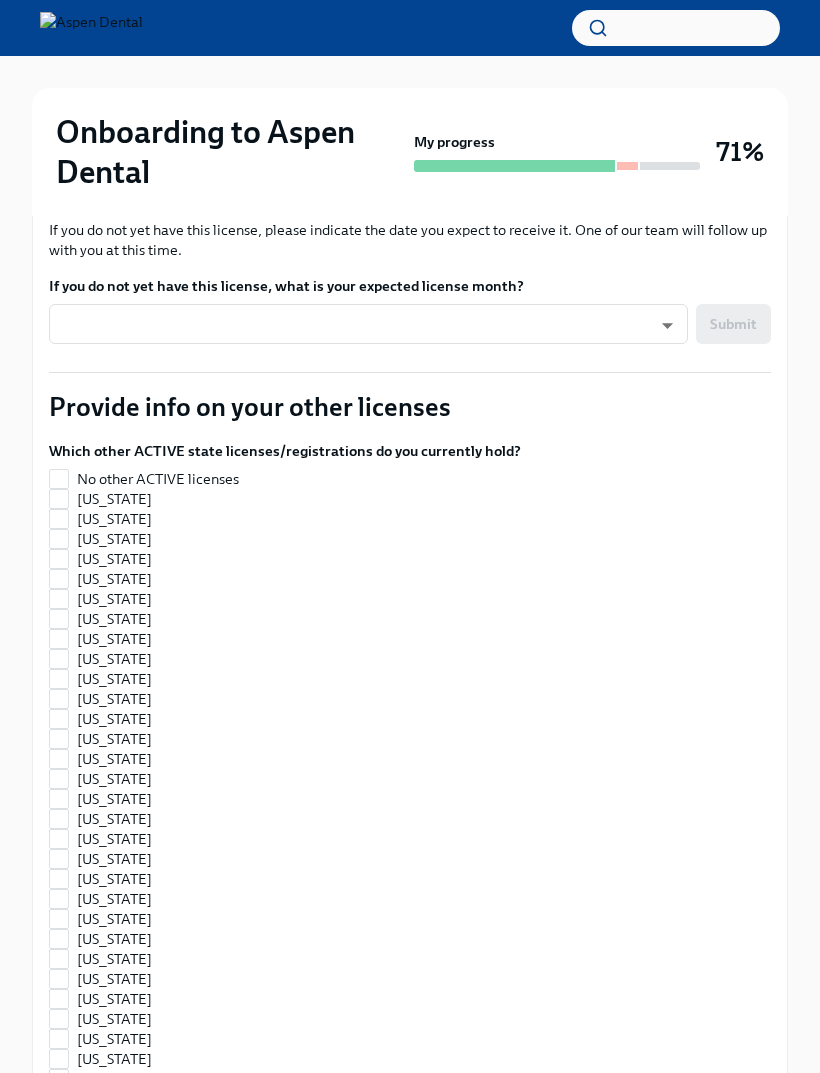 scroll, scrollTop: 505, scrollLeft: 0, axis: vertical 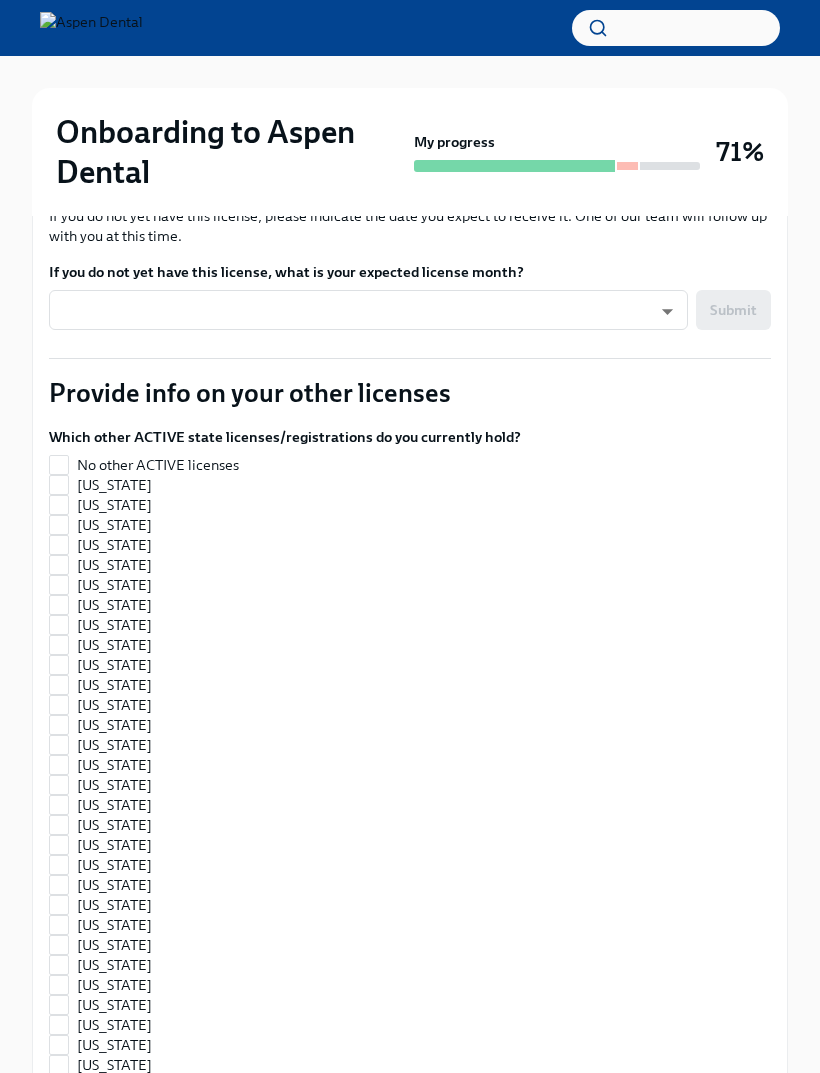 click on "No other ACTIVE licenses" at bounding box center (158, 465) 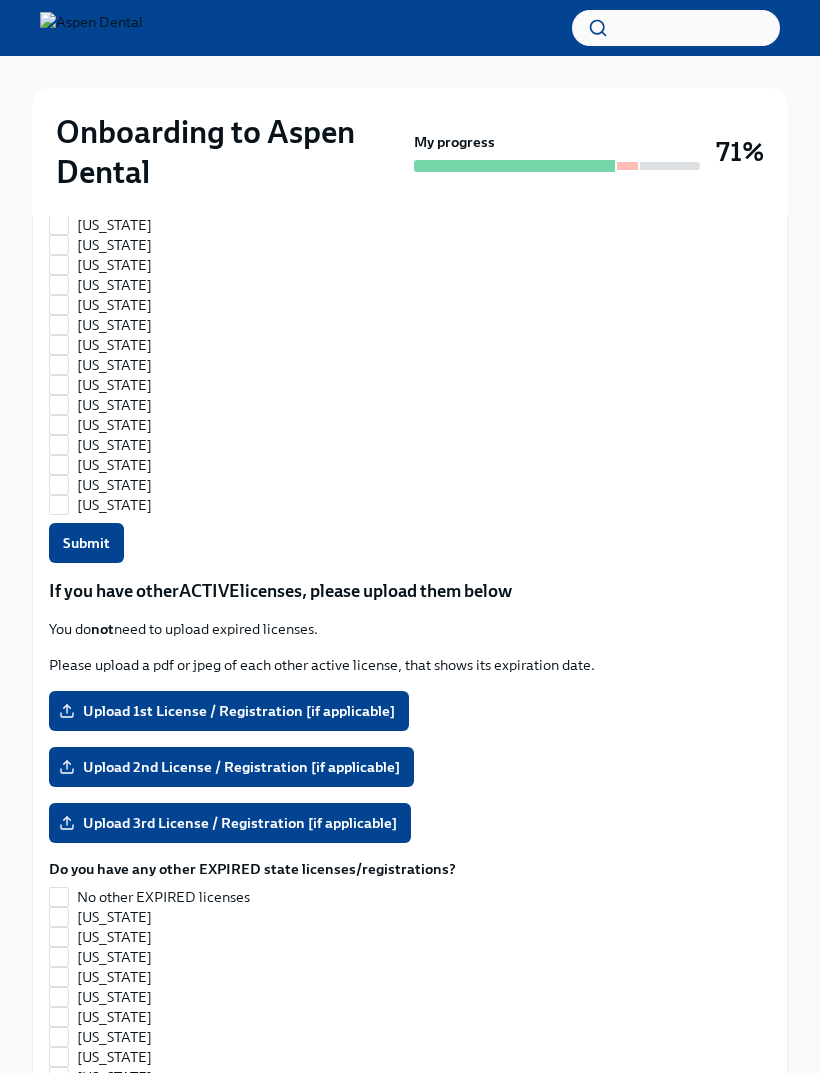 click on "Submit" at bounding box center (86, 544) 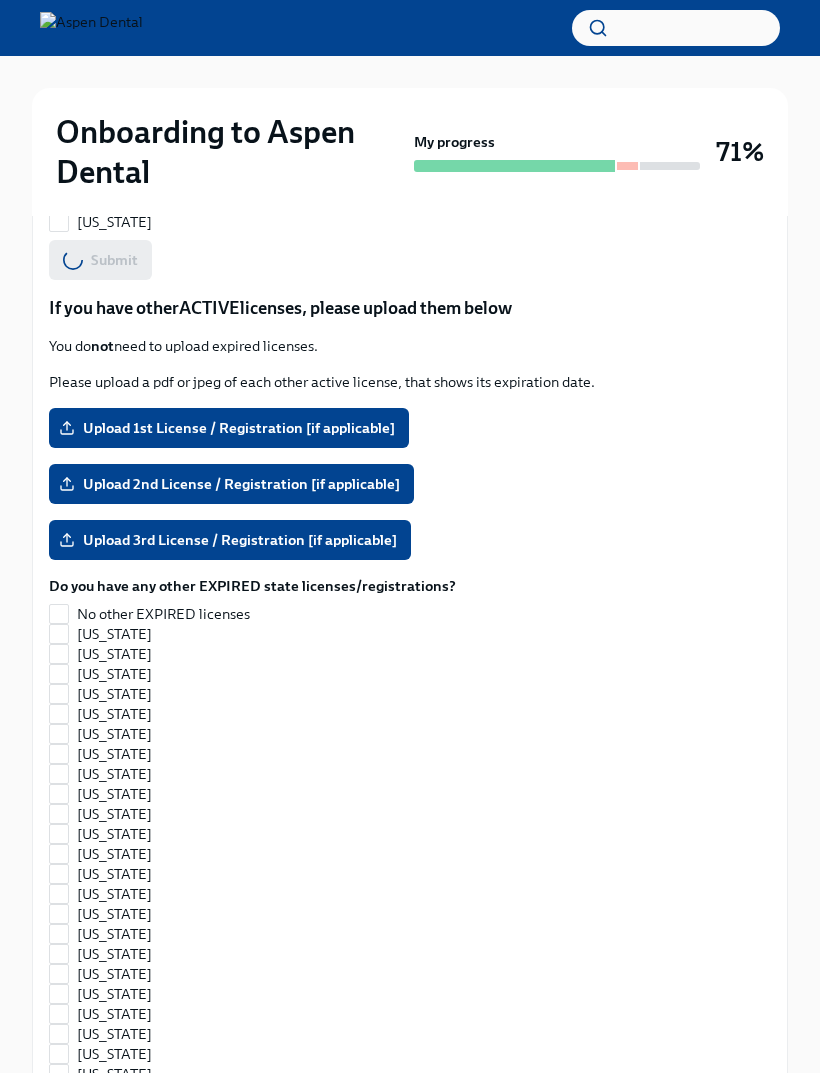 scroll, scrollTop: 1773, scrollLeft: 0, axis: vertical 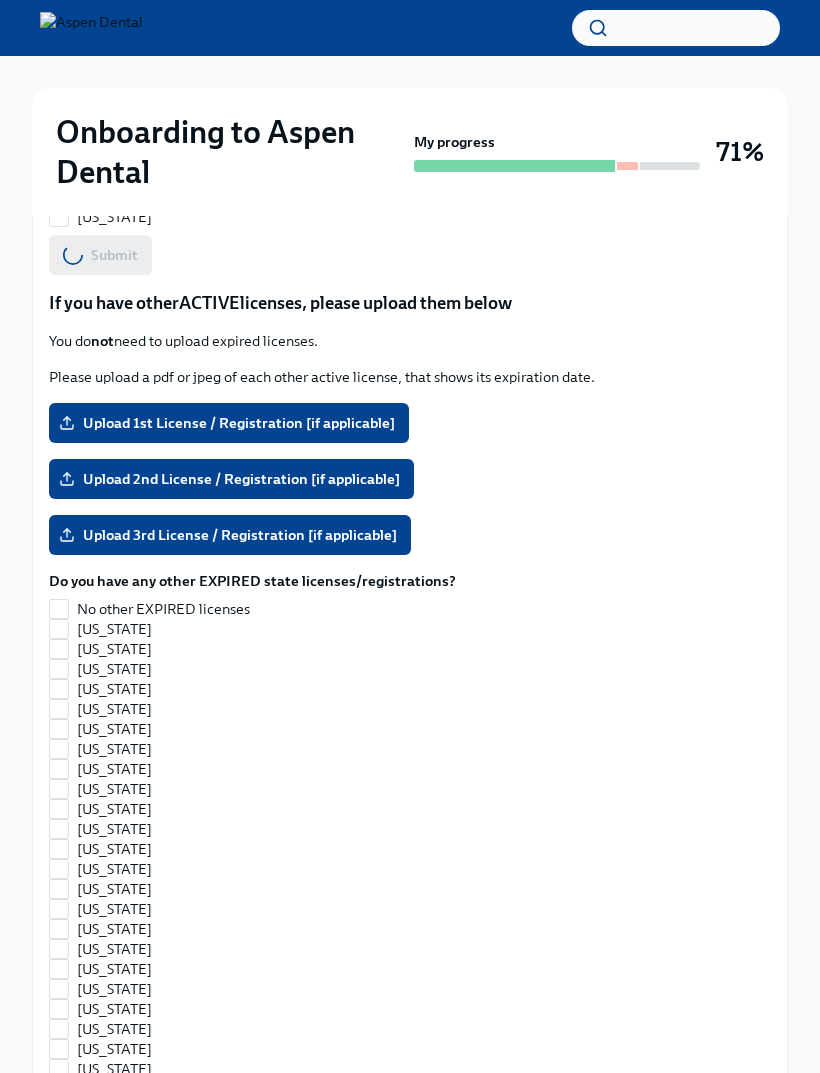 click on "No other EXPIRED licenses" at bounding box center (163, 609) 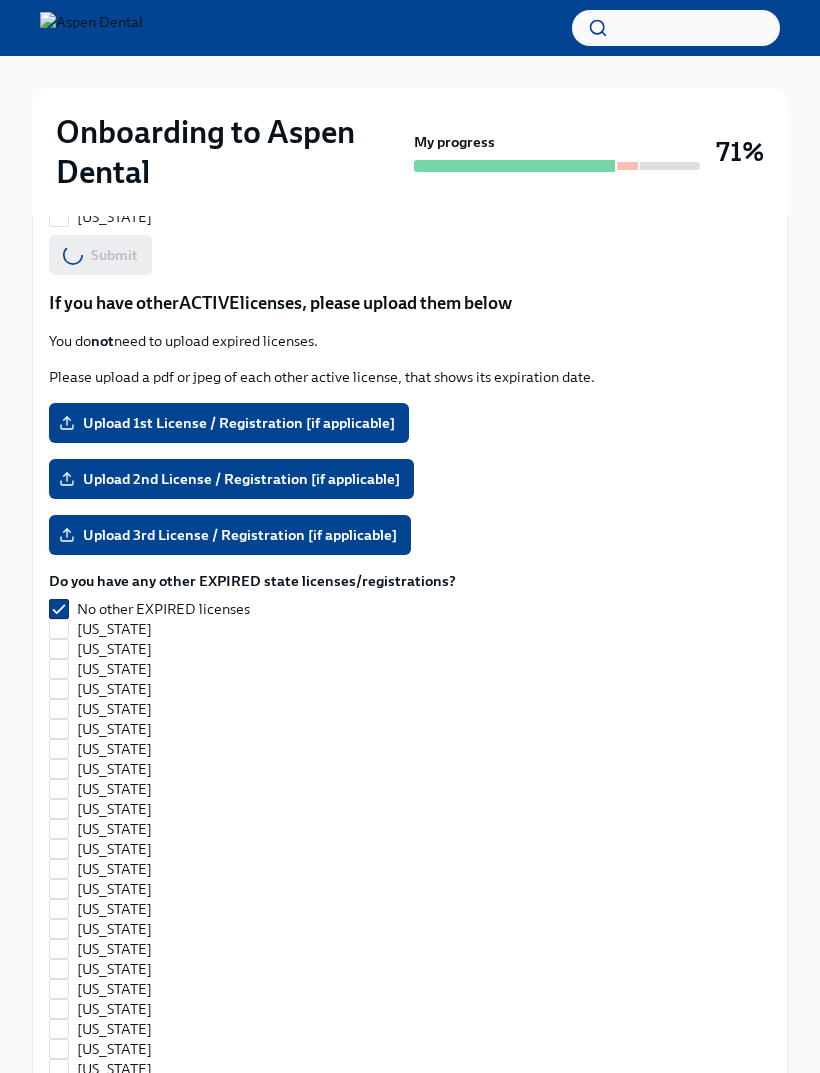 checkbox on "false" 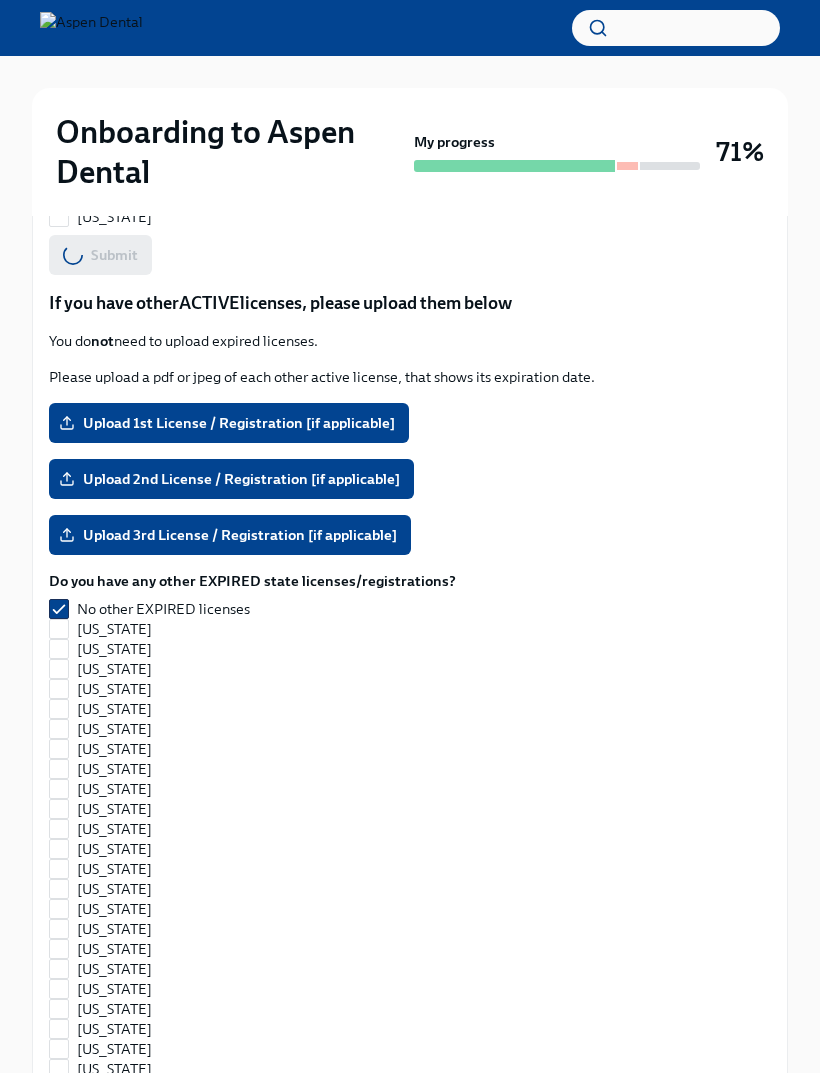 checkbox on "false" 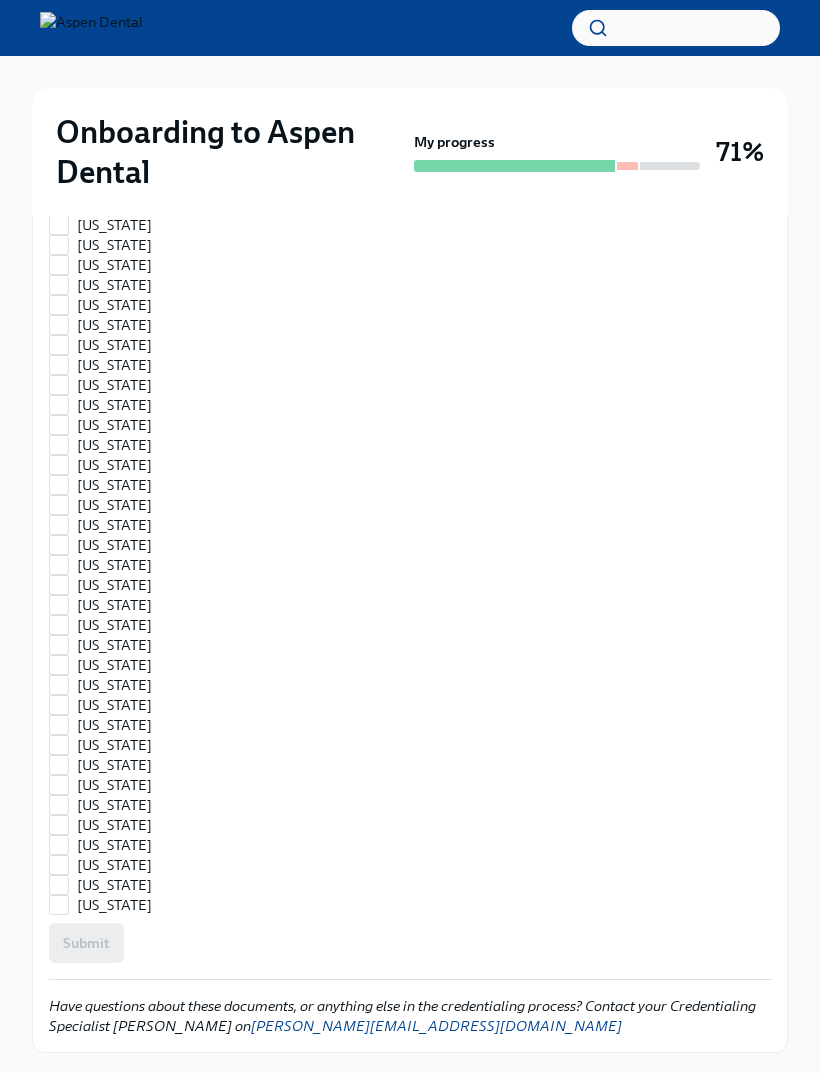 scroll, scrollTop: 2546, scrollLeft: 0, axis: vertical 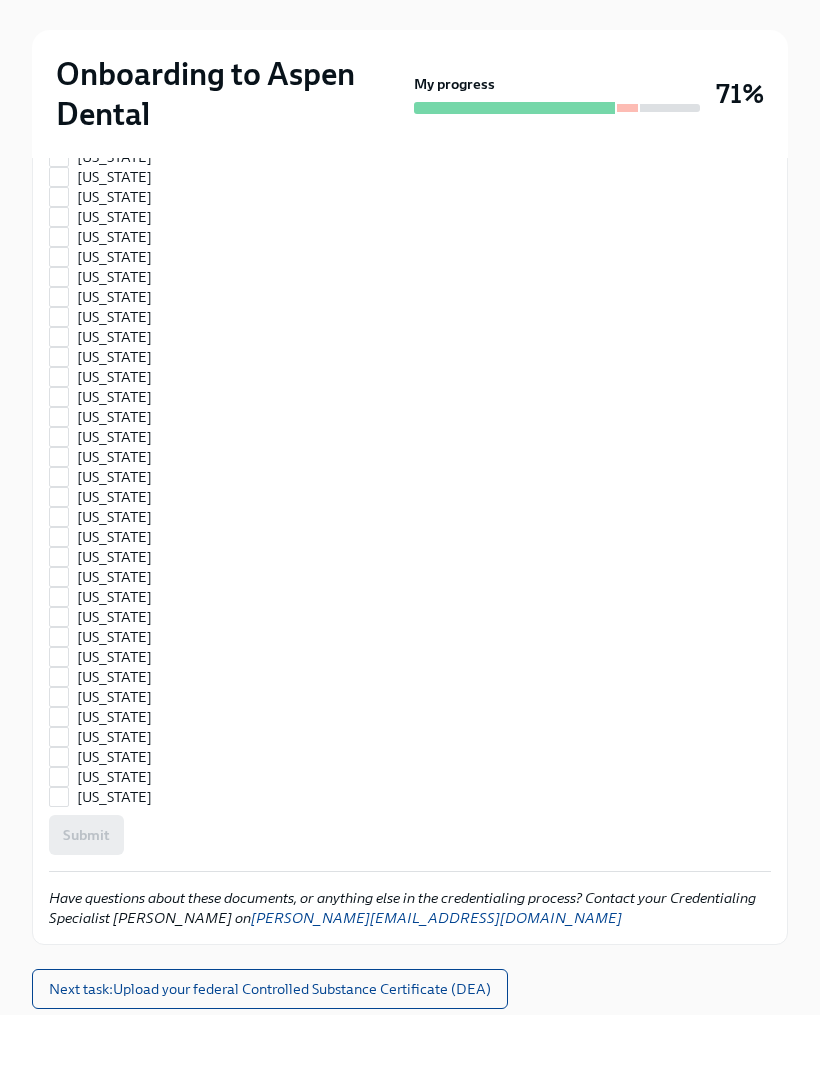 checkbox on "true" 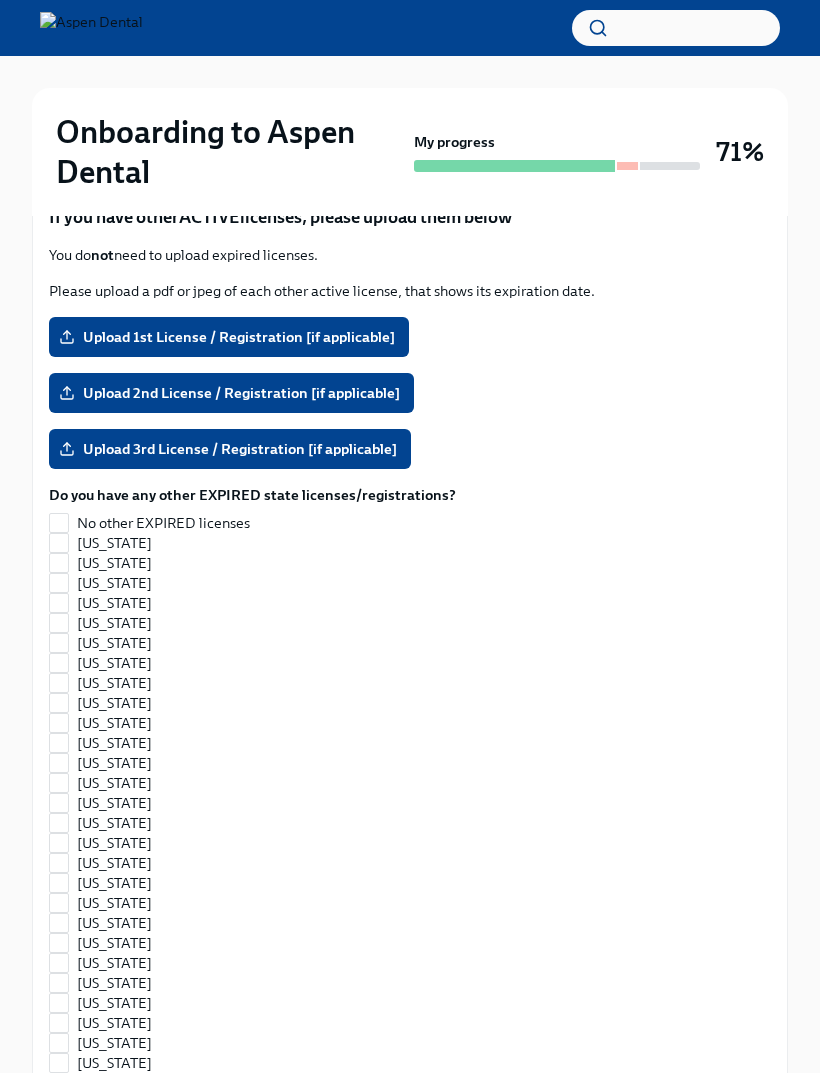 click on "No other EXPIRED licenses" at bounding box center (163, 523) 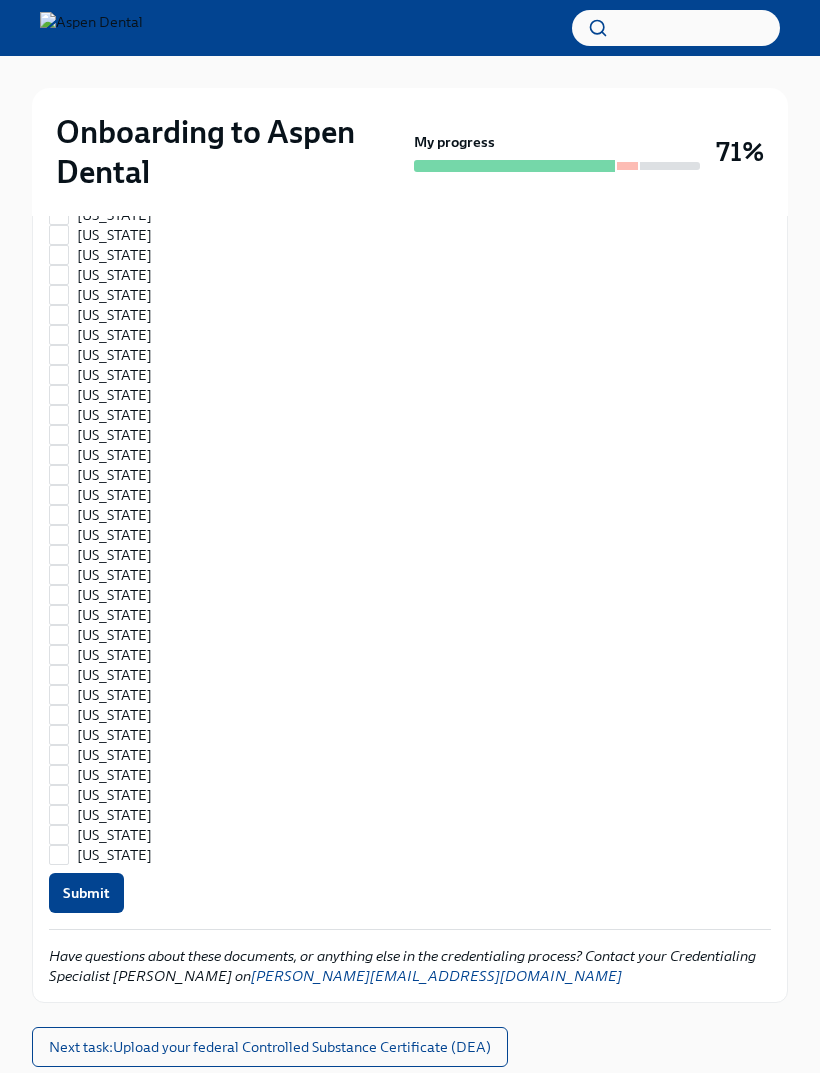 click on "Submit" at bounding box center (86, 894) 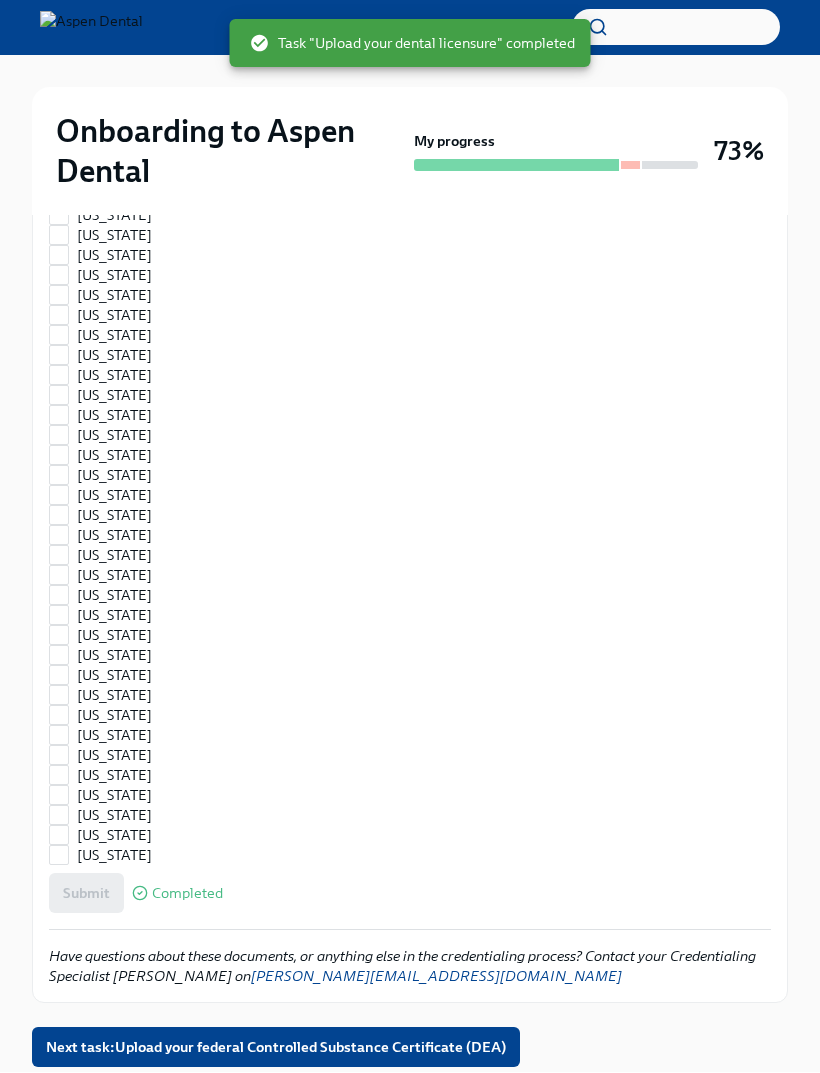 checkbox on "true" 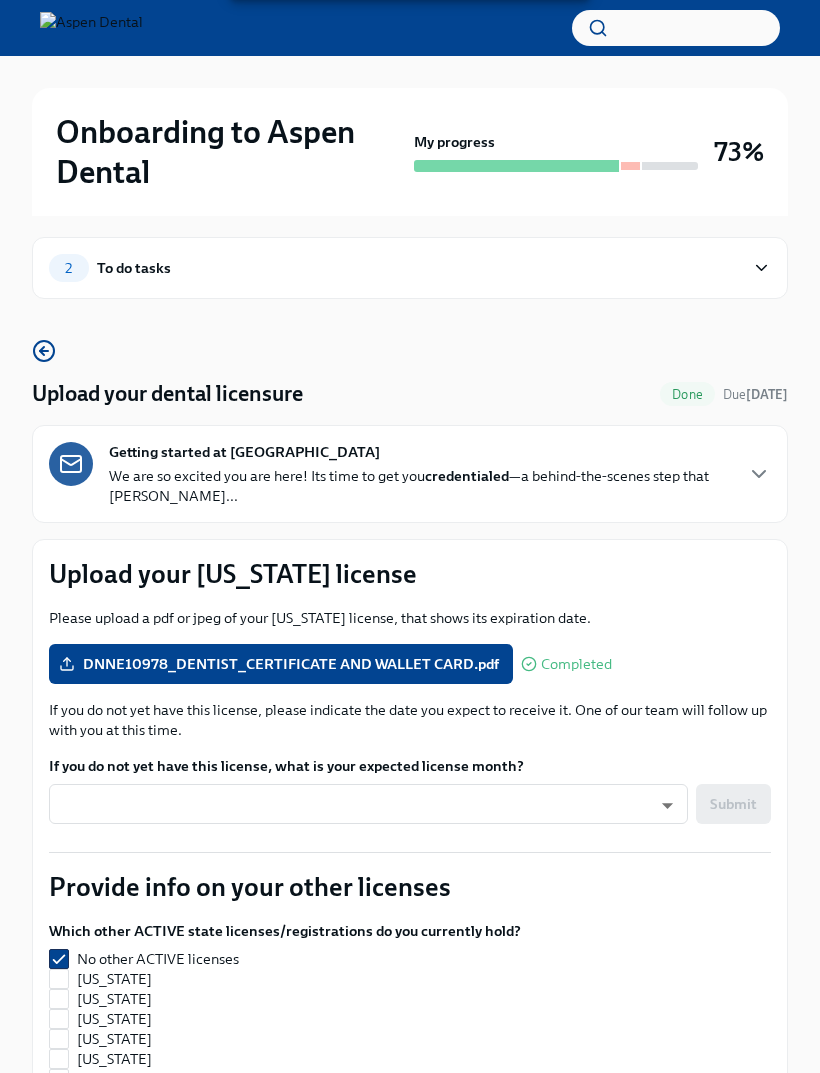 scroll, scrollTop: 0, scrollLeft: 0, axis: both 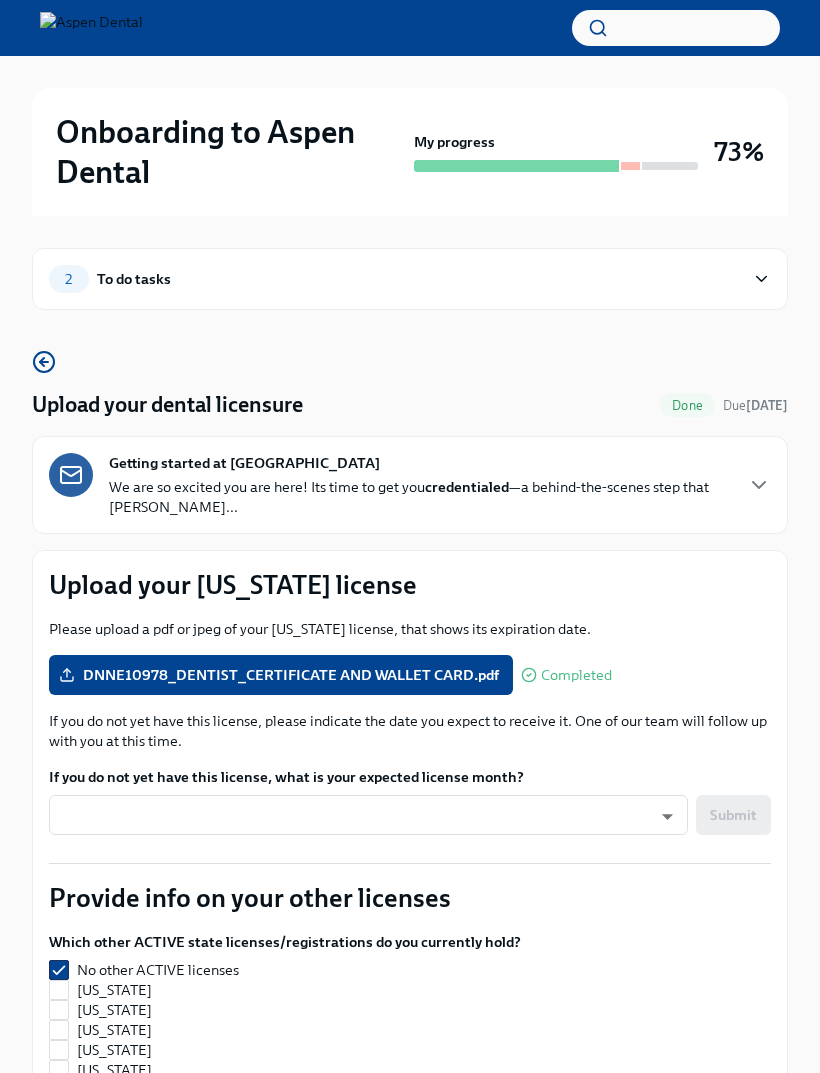 click on "2 To do tasks" at bounding box center [396, 279] 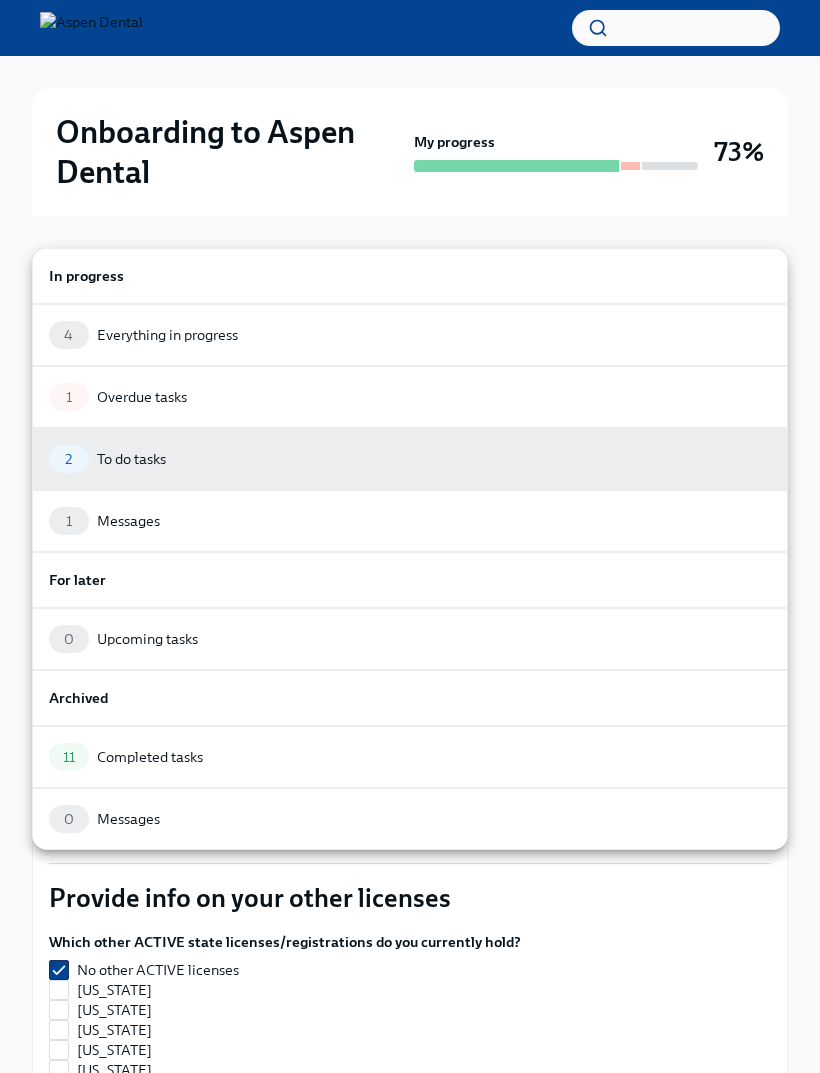 click on "4 Everything in progress" at bounding box center (410, 335) 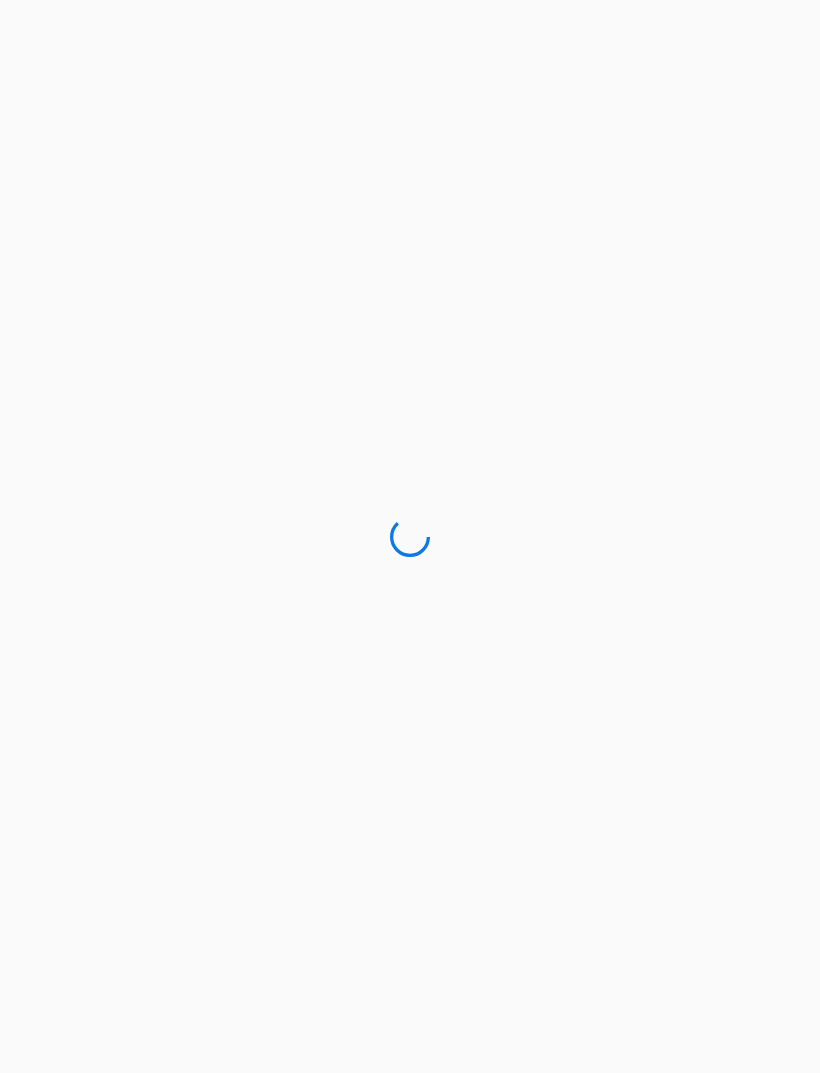 scroll, scrollTop: 0, scrollLeft: 0, axis: both 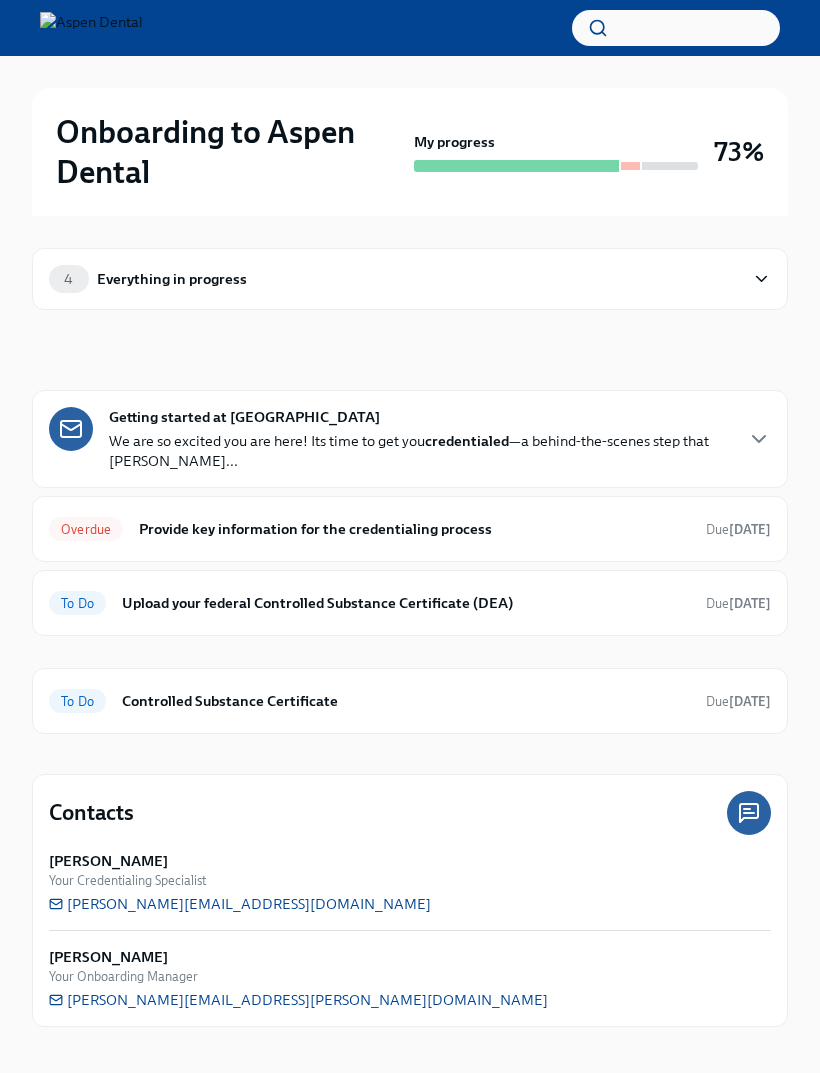 click on "To Do Controlled Substance Certificate Due  [DATE]" at bounding box center (410, 701) 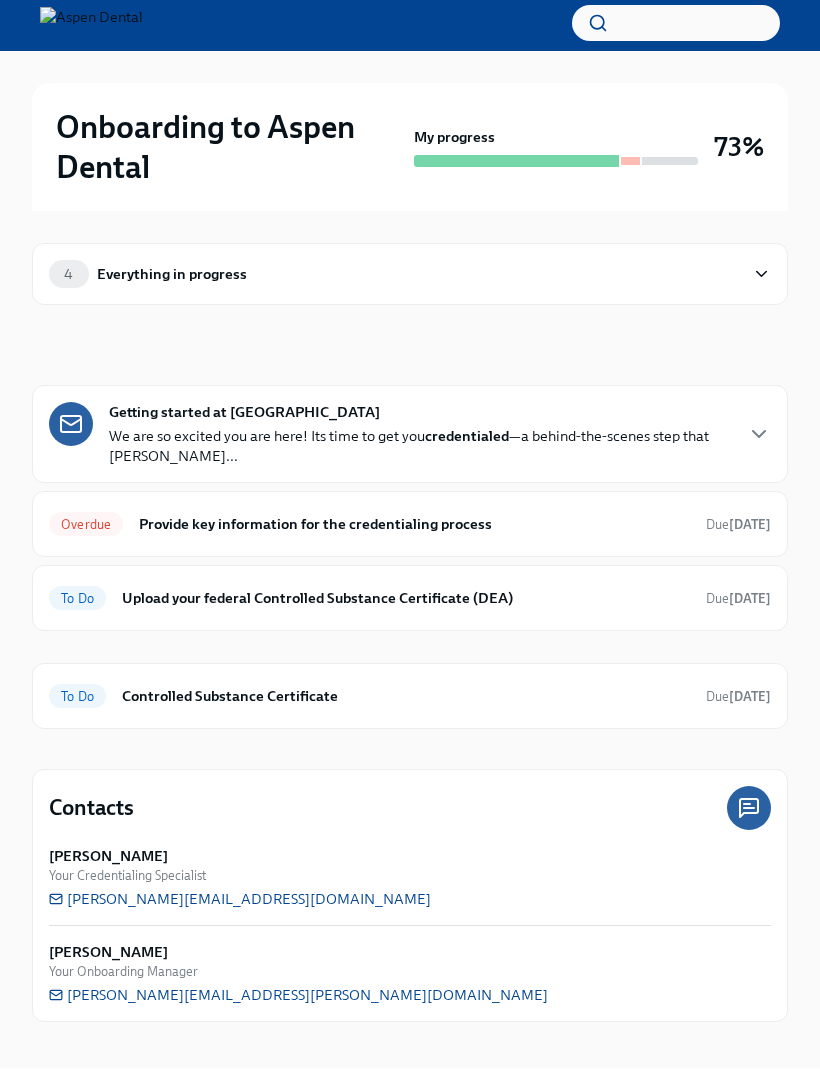 scroll, scrollTop: 0, scrollLeft: 0, axis: both 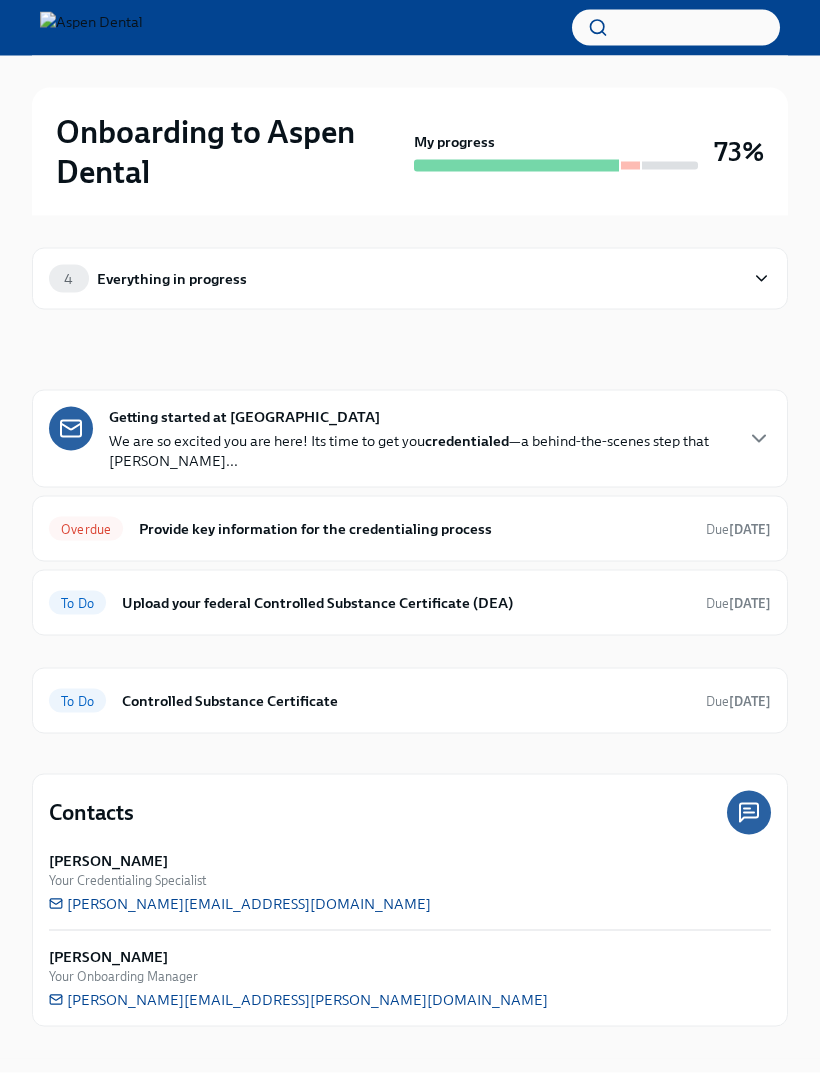 click on "Provide key information for the credentialing process" at bounding box center [414, 529] 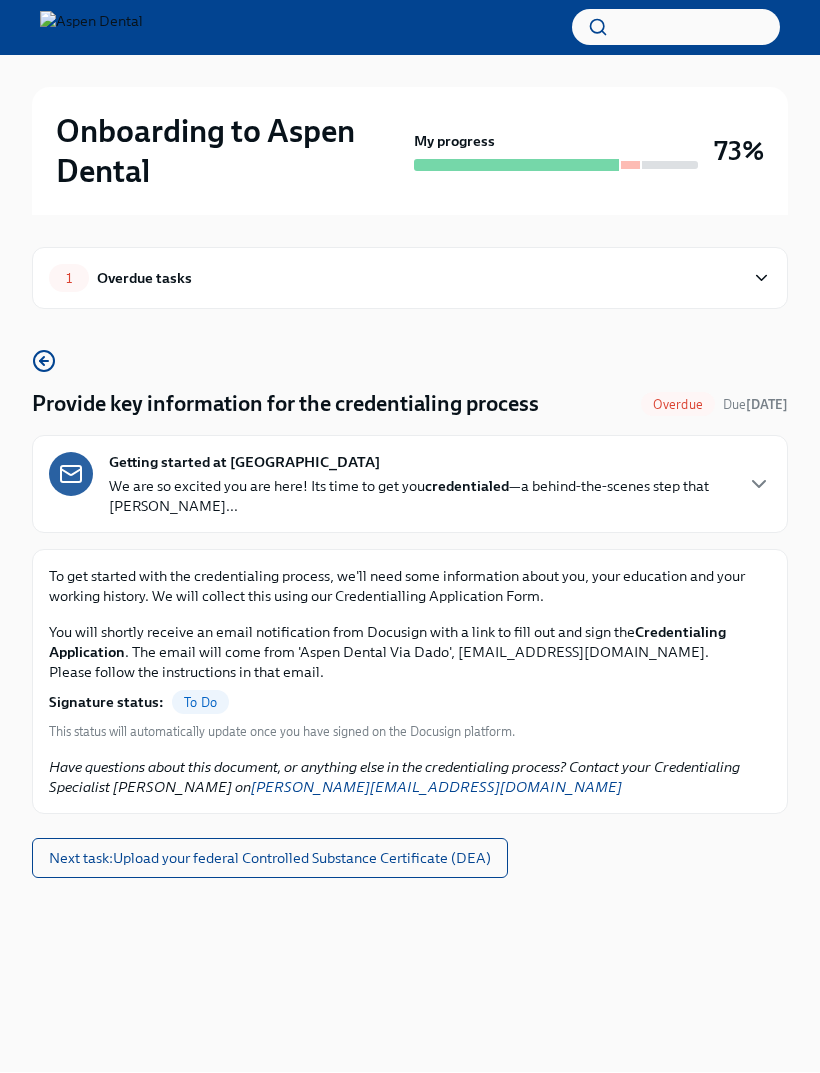 scroll, scrollTop: 0, scrollLeft: 0, axis: both 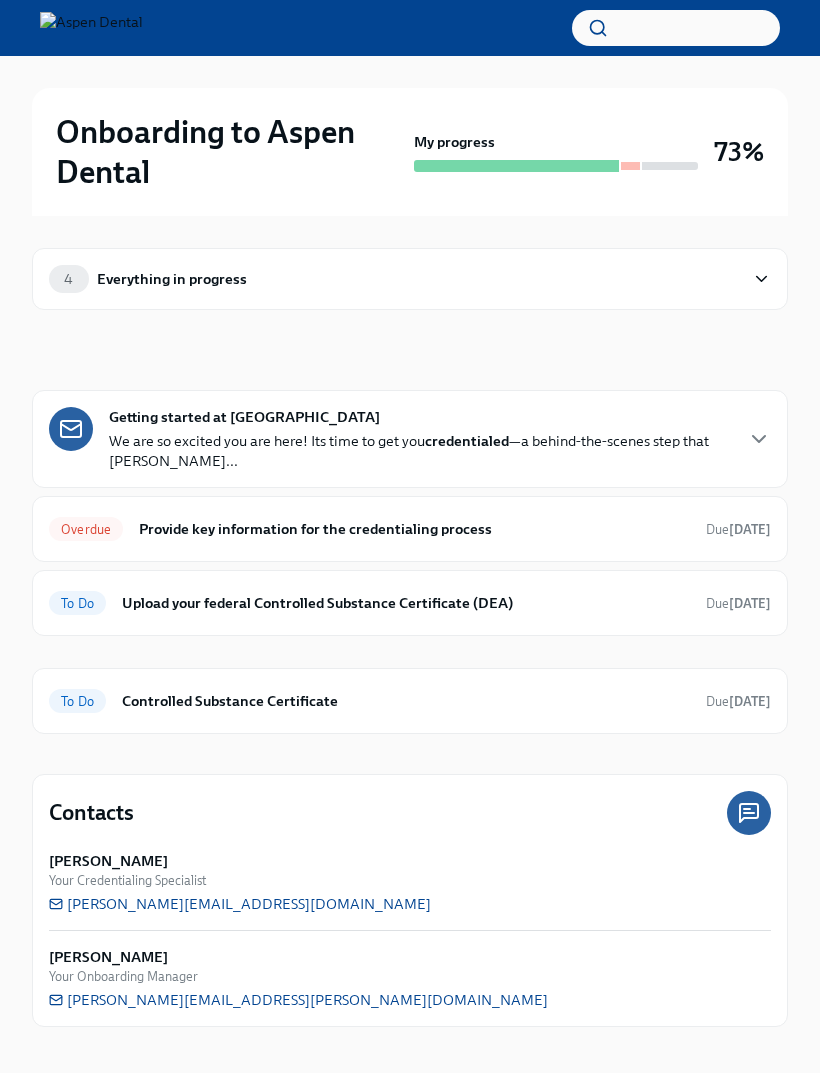 click on "Upload your federal Controlled Substance Certificate (DEA)" at bounding box center (406, 603) 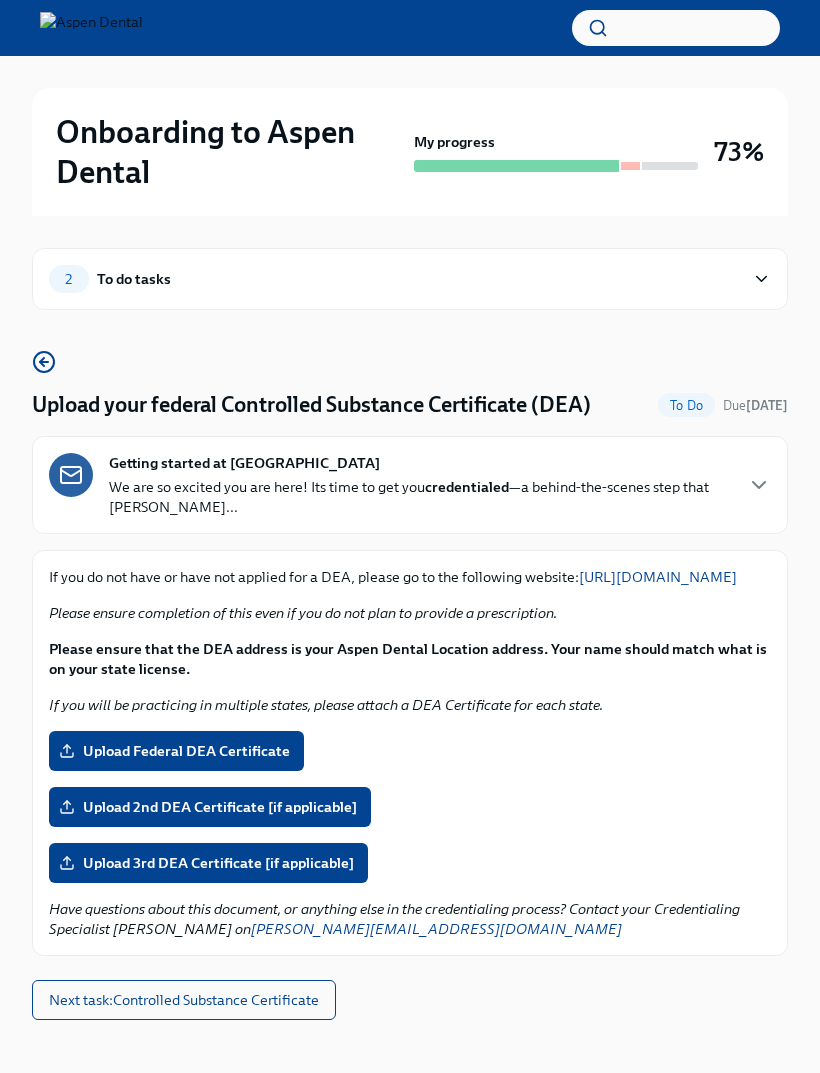 click on "[URL][DOMAIN_NAME]" at bounding box center (658, 577) 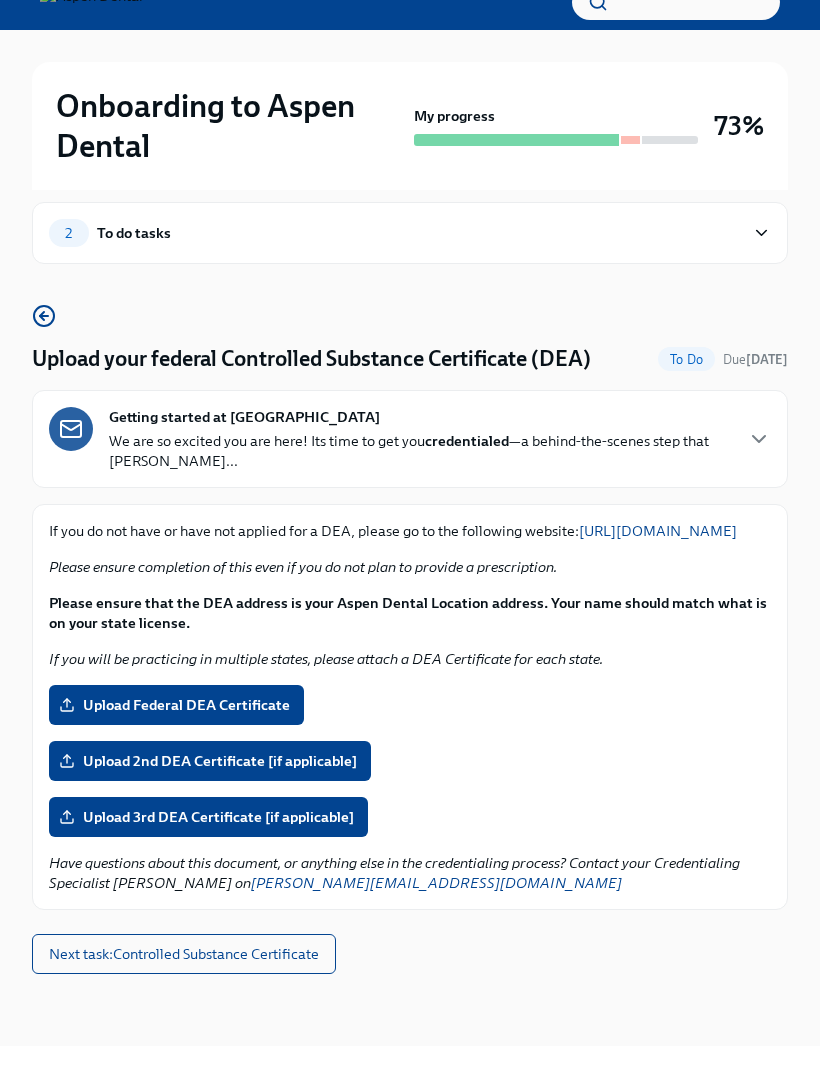 scroll, scrollTop: 67, scrollLeft: 0, axis: vertical 